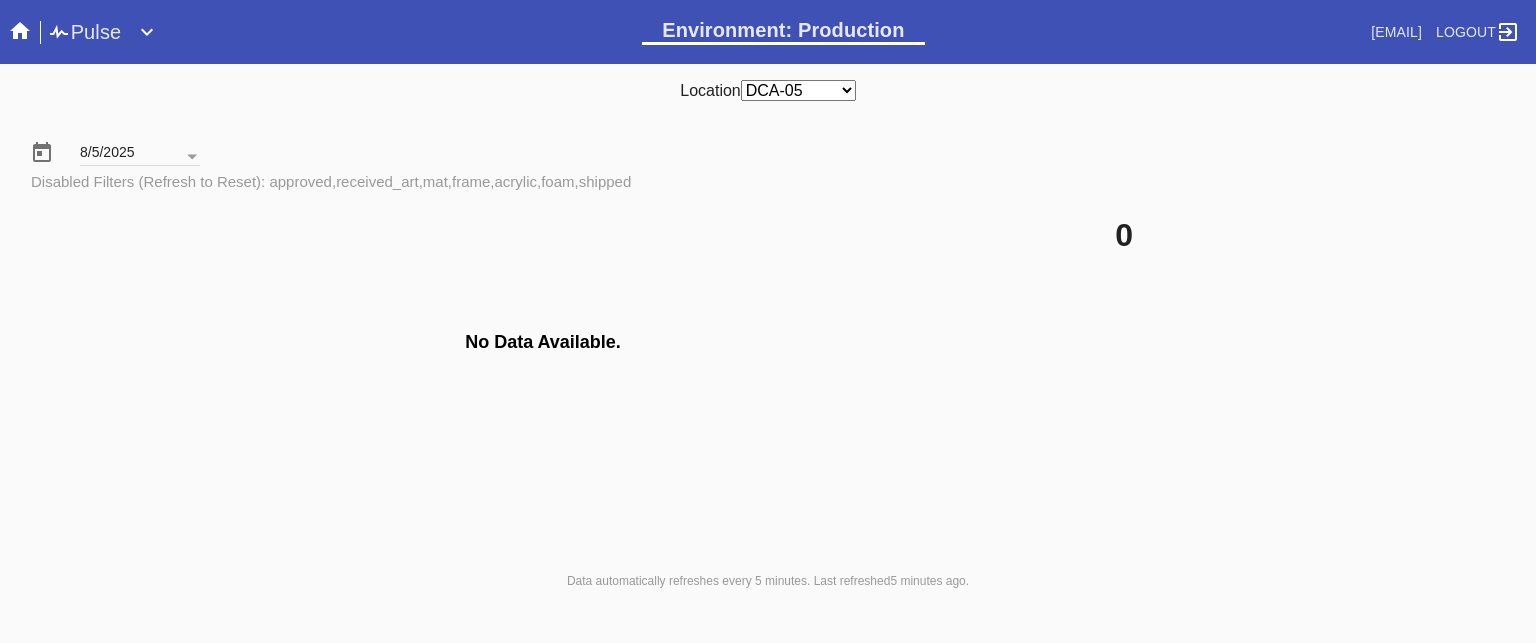 scroll, scrollTop: 0, scrollLeft: 0, axis: both 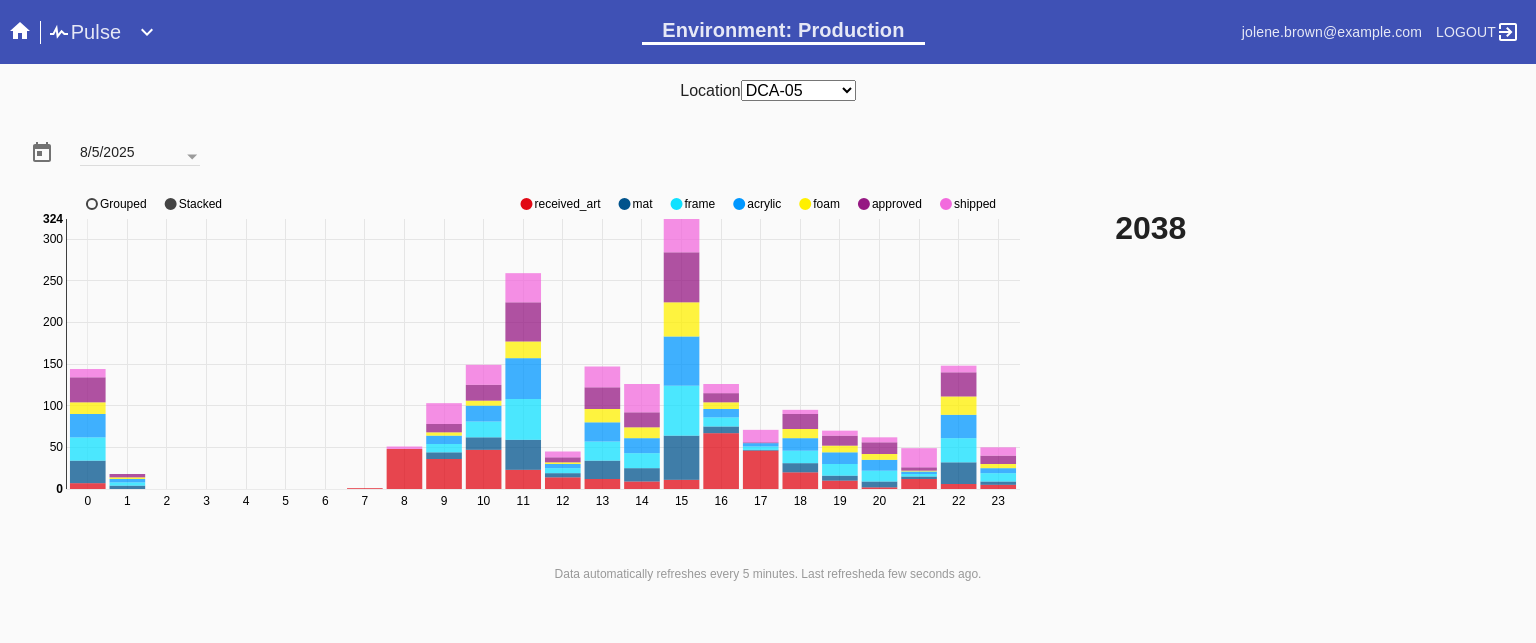 click on "approved" 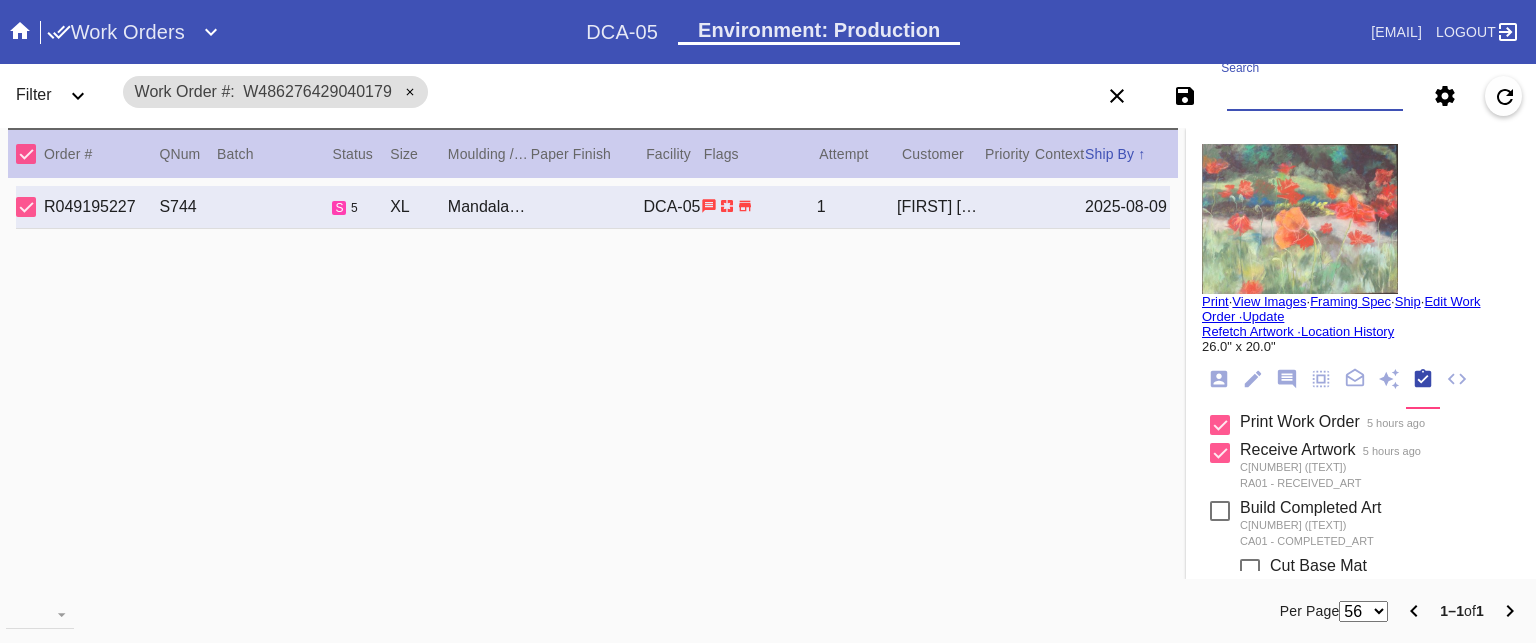 scroll, scrollTop: 0, scrollLeft: 0, axis: both 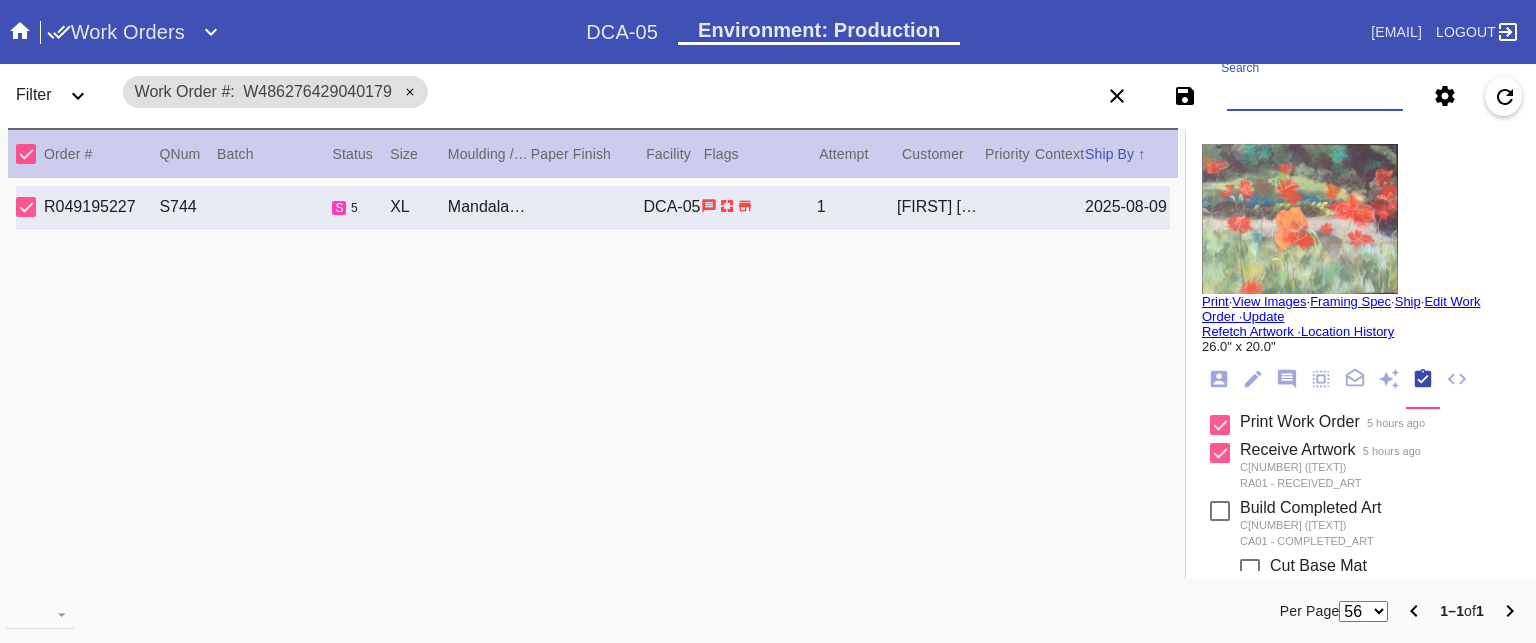 click 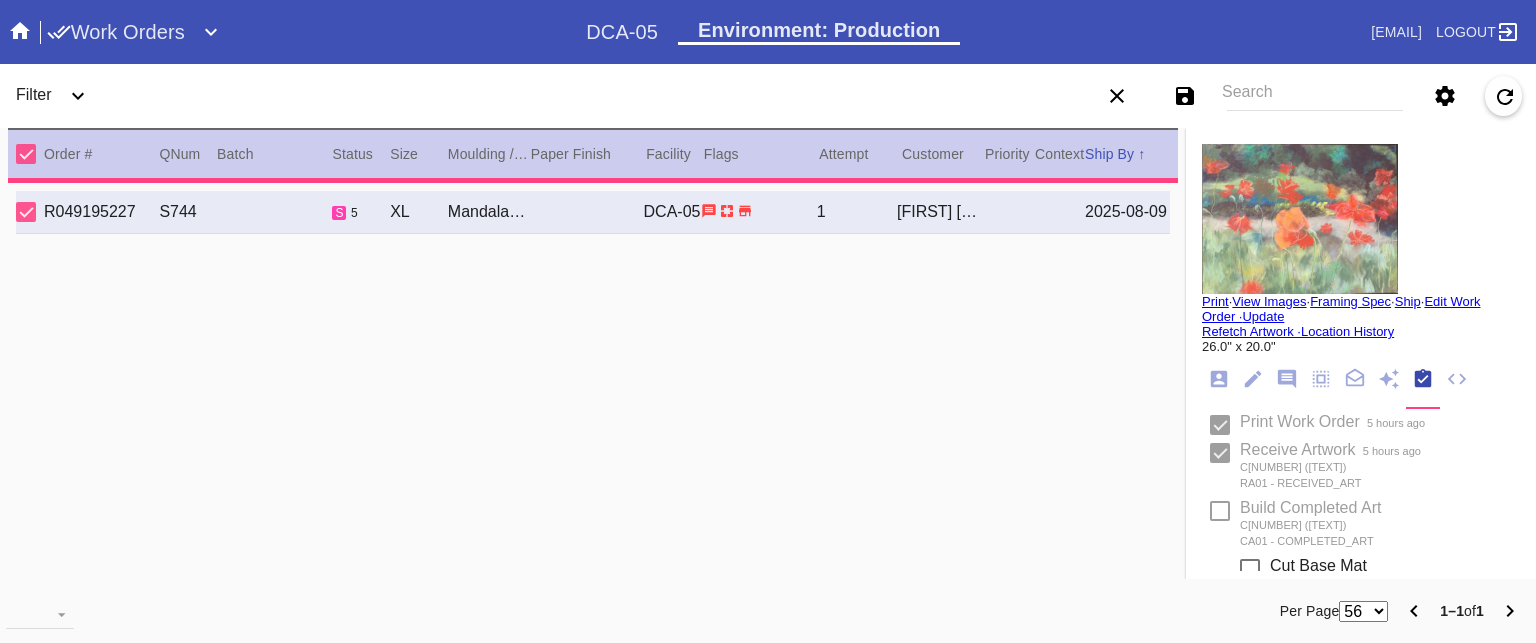 click on "Search" at bounding box center [1315, 96] 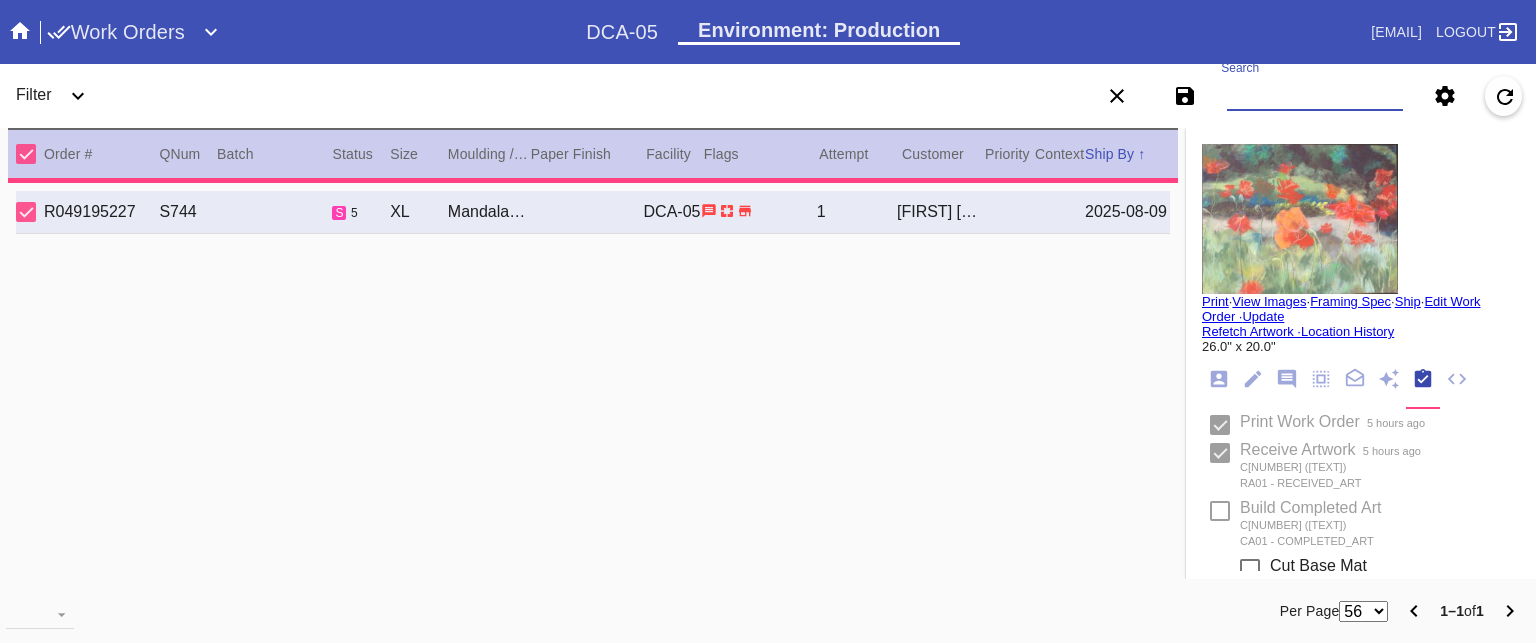 paste on "W267166865755422 W455234302768173 W666282958911214 W711871097381819 W633749292011810 W615338858219288" 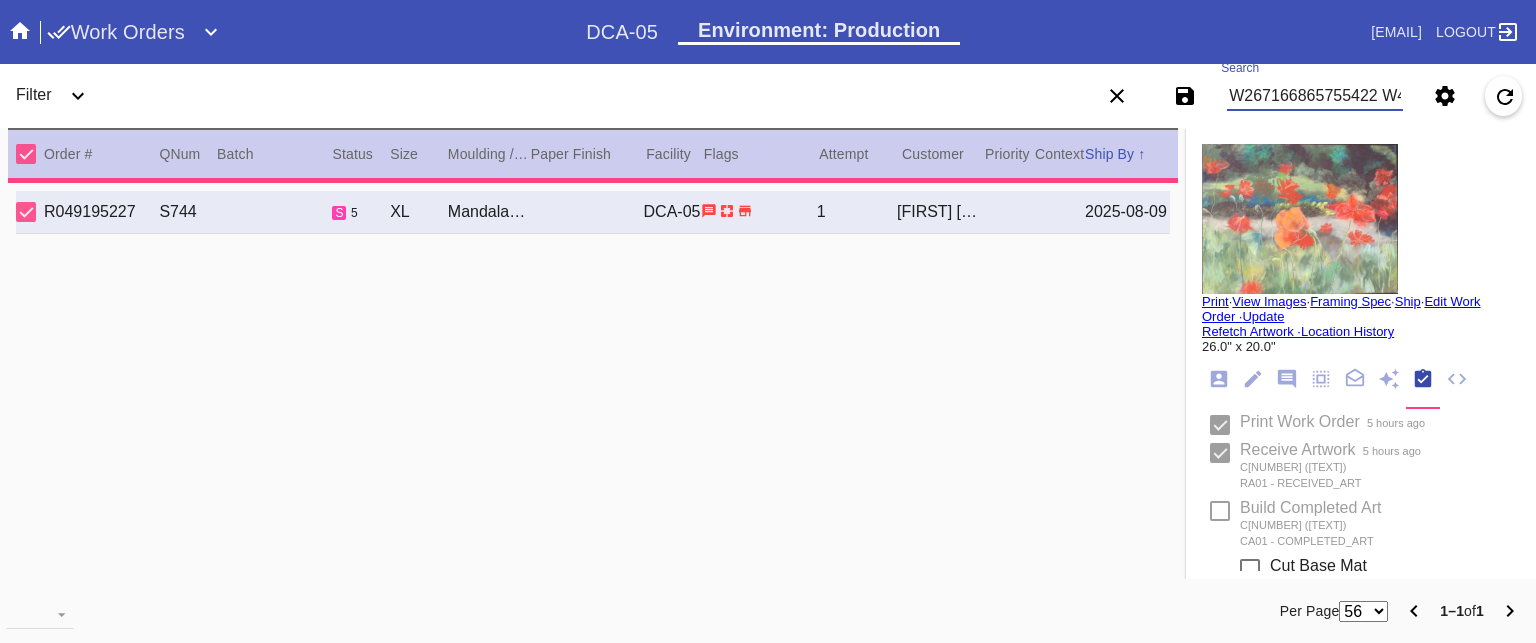 scroll, scrollTop: 0, scrollLeft: 738, axis: horizontal 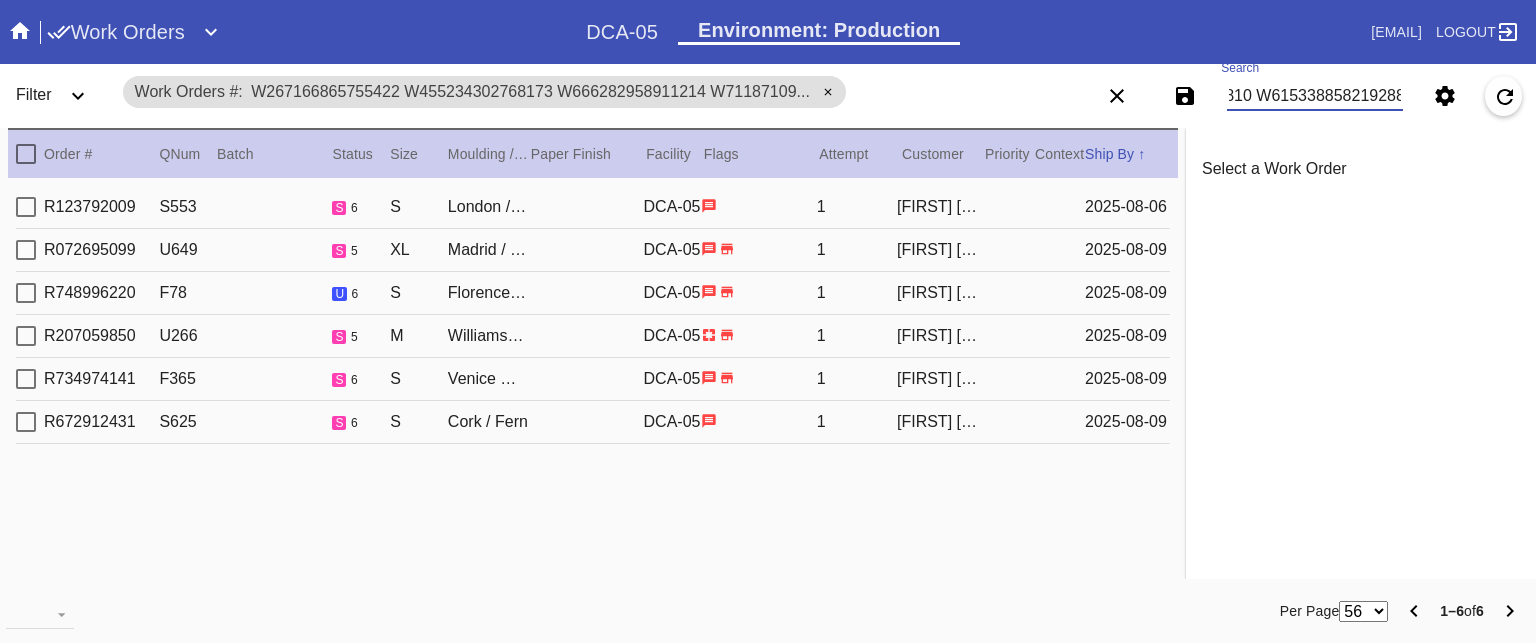 type on "W267166865755422 W455234302768173 W666282958911214 W711871097381819 W633749292011810 W615338858219288" 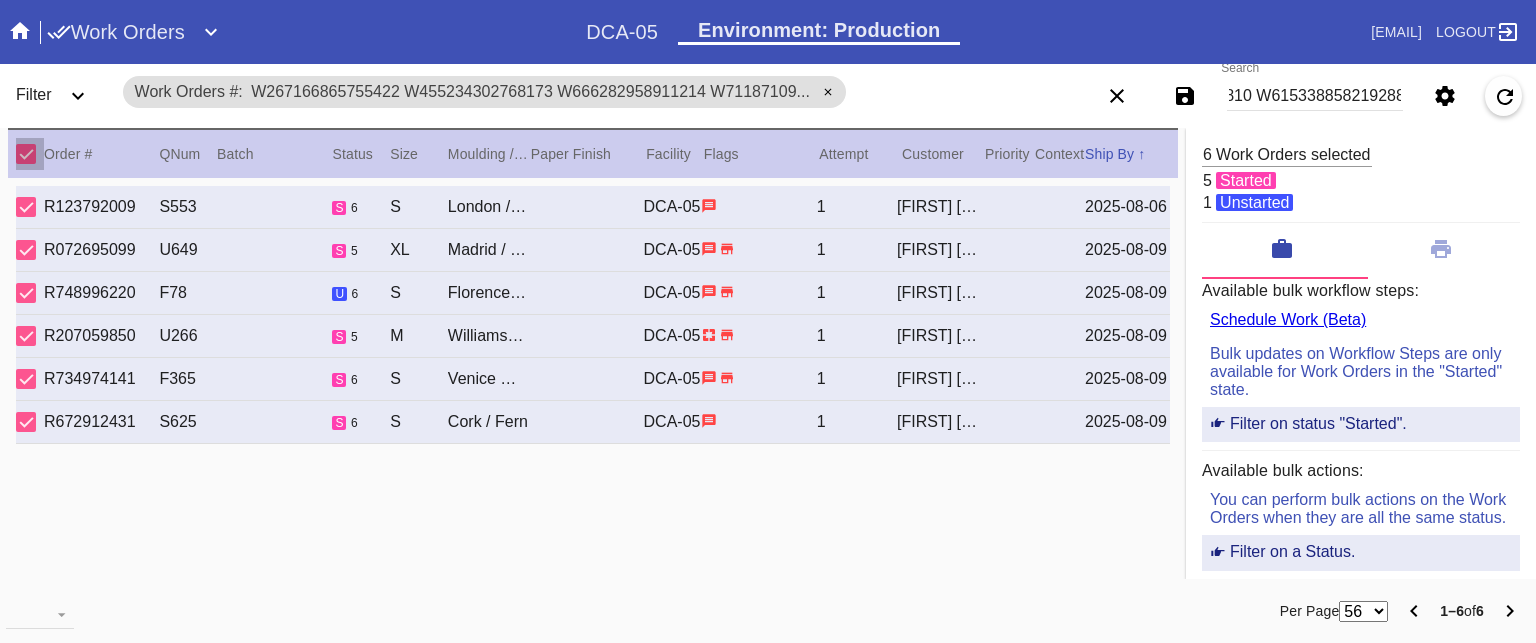 scroll, scrollTop: 0, scrollLeft: 0, axis: both 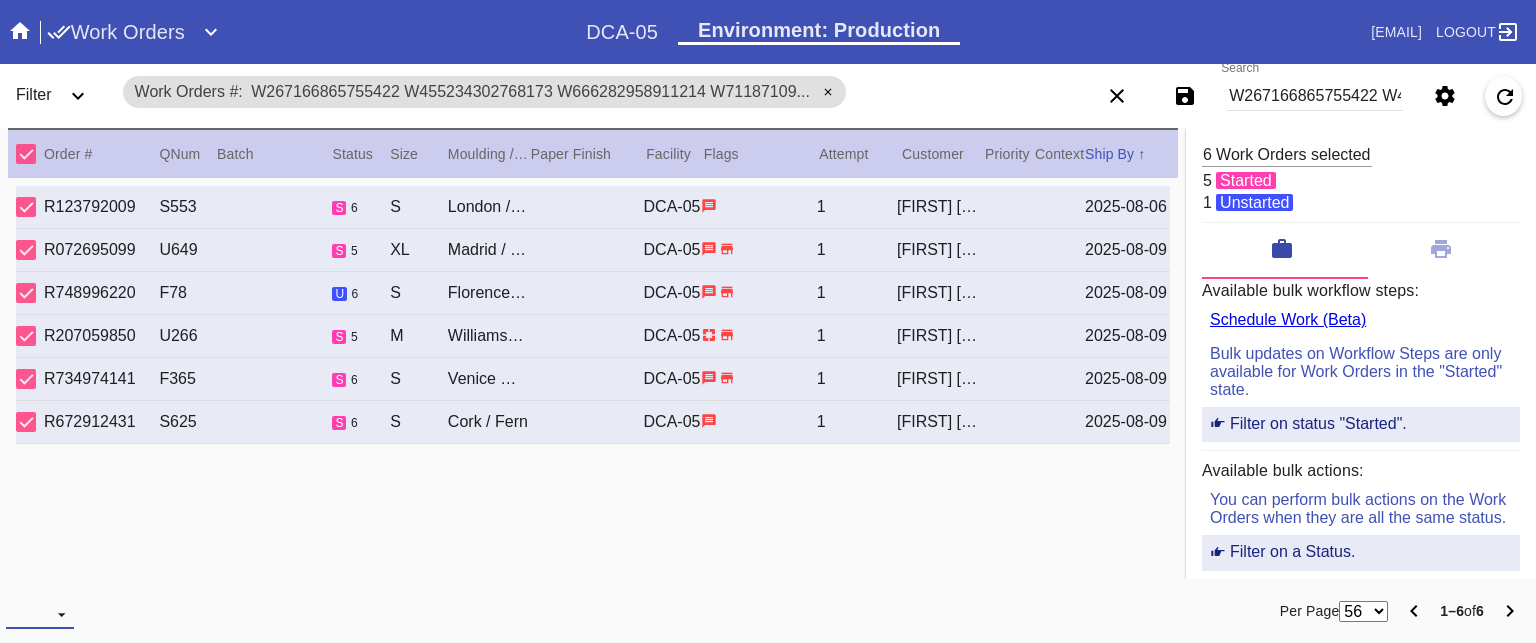 click on "Download... Export Selected Items Print Work Orders Frame Labels Frame Labels v2 Mat Labels Moulding Plate Labels Acrylic Labels Foam Labels Foam Data Story Pockets Mini Story Pockets OMGA Data GUNNAR Data FastCAM Data" at bounding box center [40, 614] 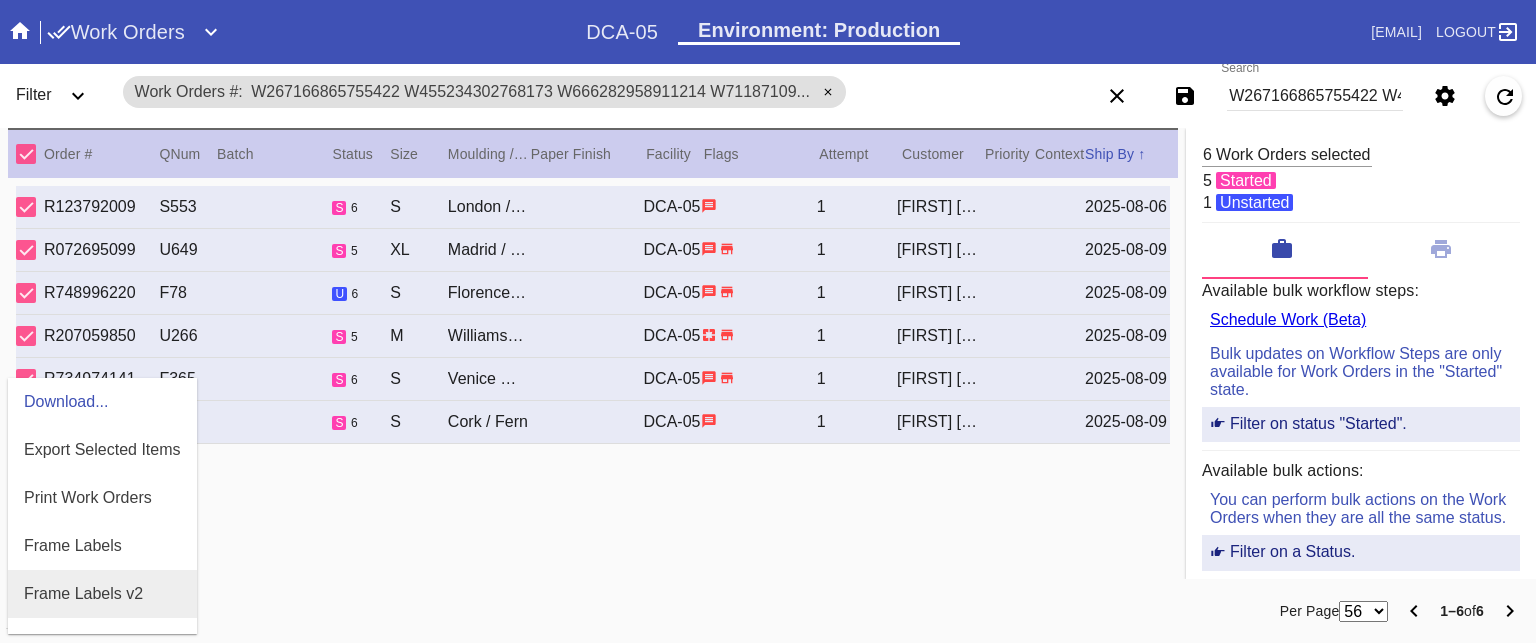 click on "Frame Labels v2" at bounding box center (102, 594) 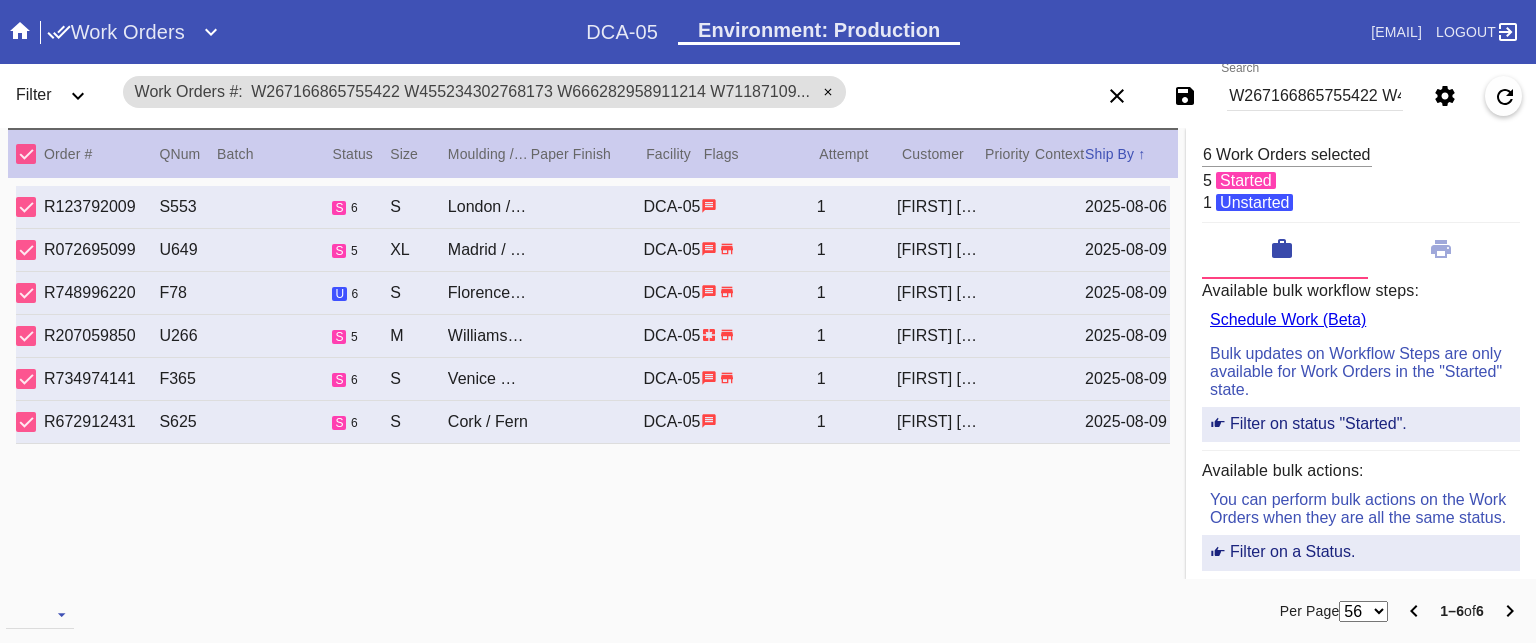 click on "W267166865755422 W455234302768173 W666282958911214 W711871097381819 W633749292011810 W615338858219288" at bounding box center (1315, 96) 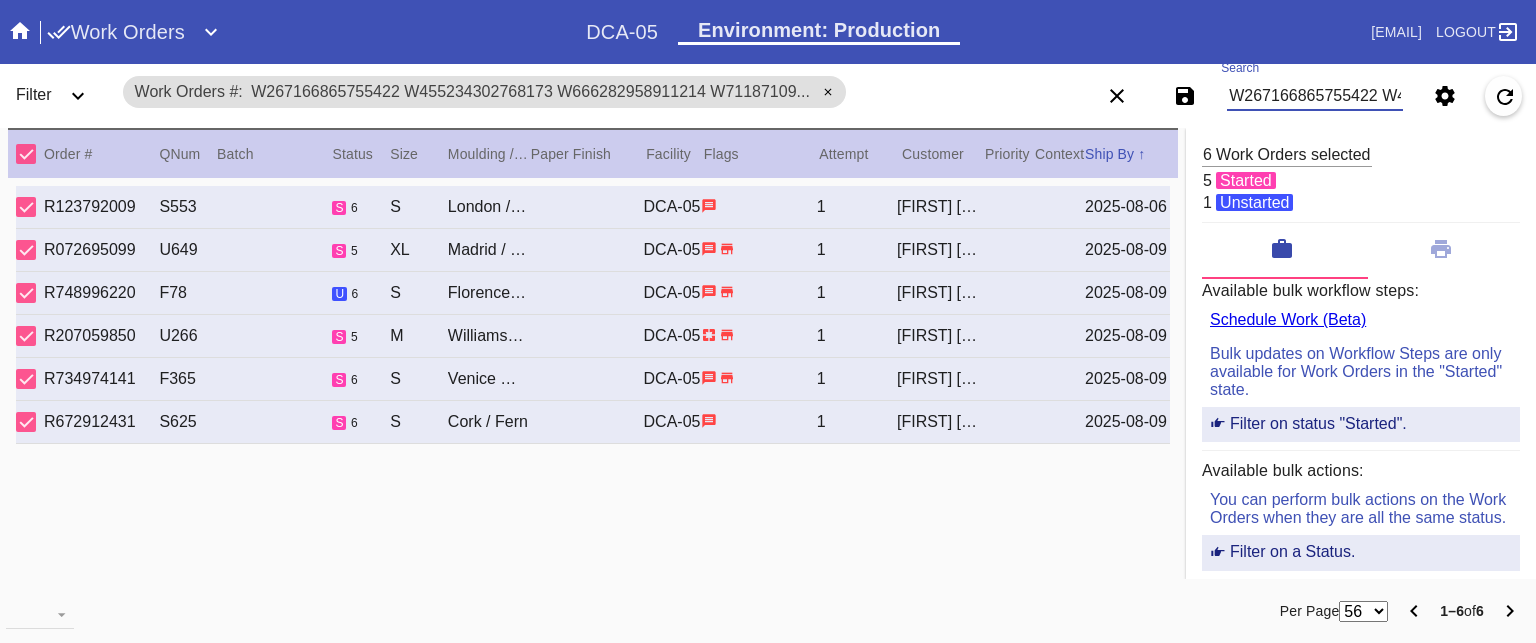 click on "W267166865755422 W455234302768173 W666282958911214 W711871097381819 W633749292011810 W615338858219288" at bounding box center [1315, 96] 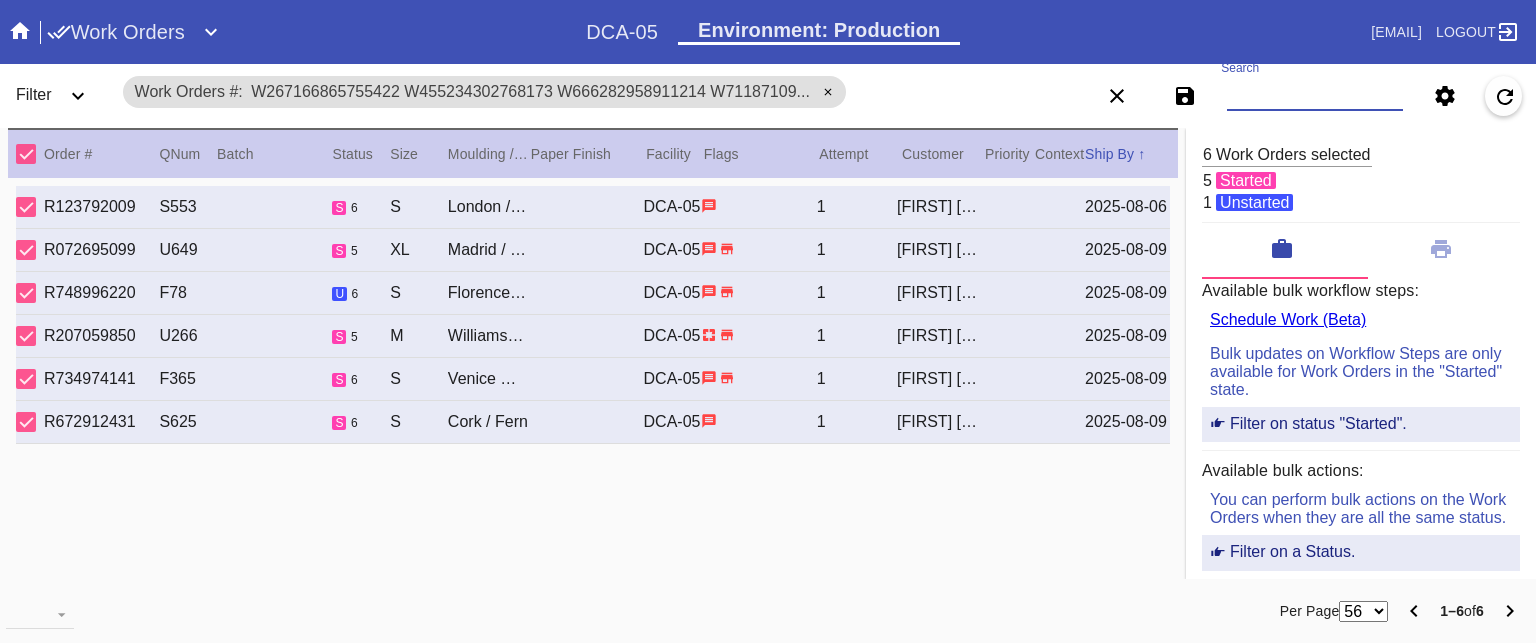paste on "W315975801816222 W999010194817728 W306658161661677 W463732531240503 W099152635287358 W696257492963513" 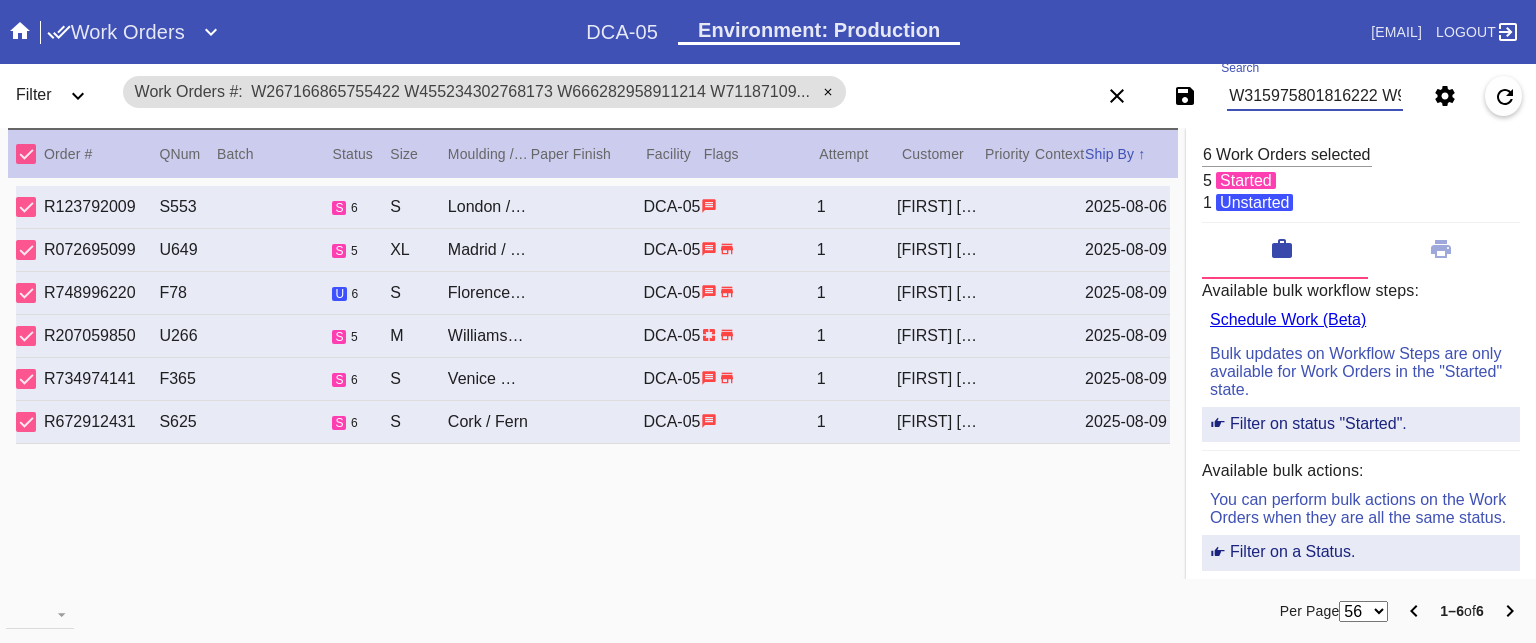 scroll, scrollTop: 0, scrollLeft: 741, axis: horizontal 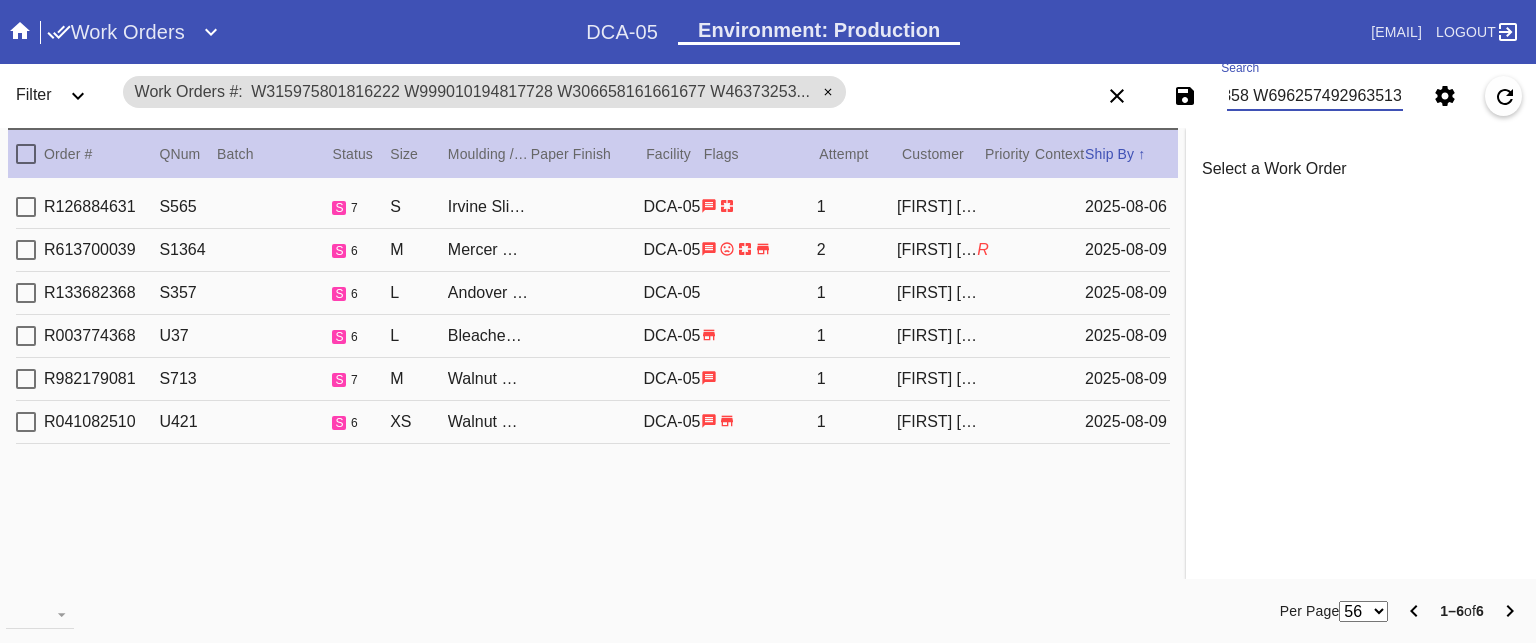 type on "W315975801816222 W999010194817728 W306658161661677 W463732531240503 W099152635287358 W696257492963513" 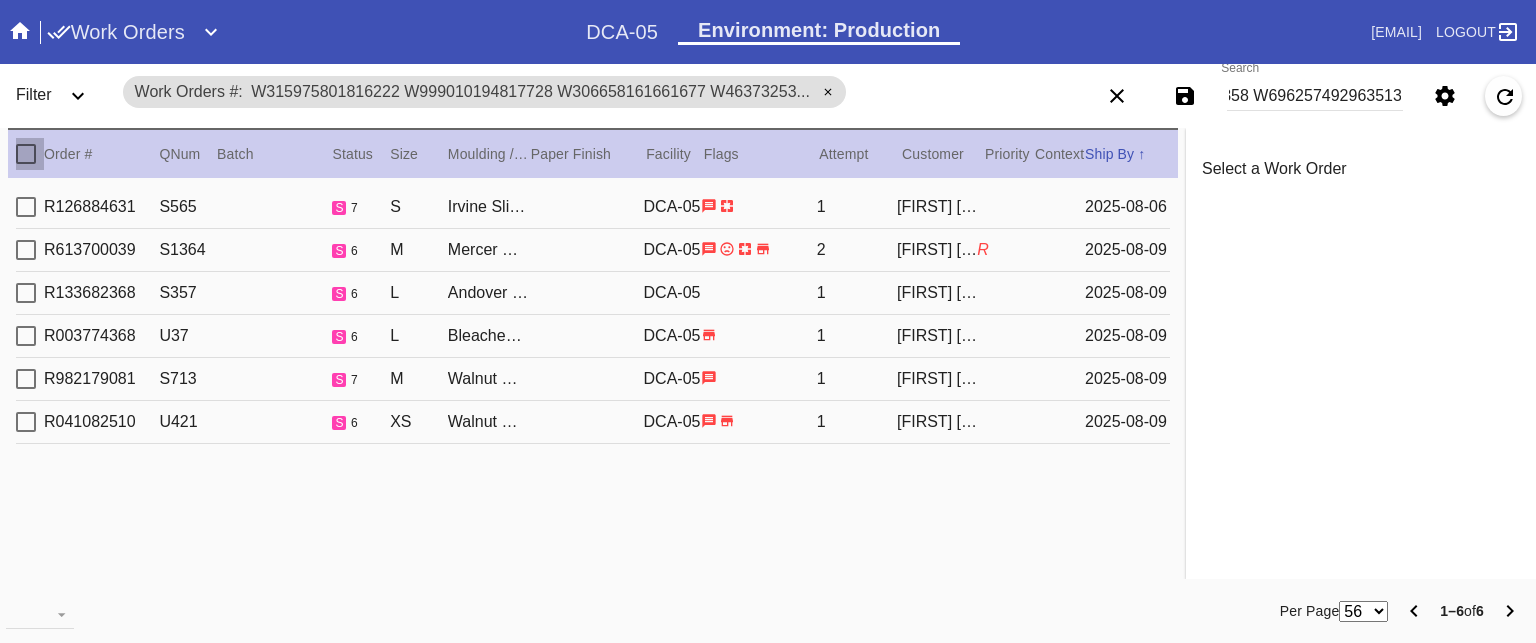 click at bounding box center (26, 154) 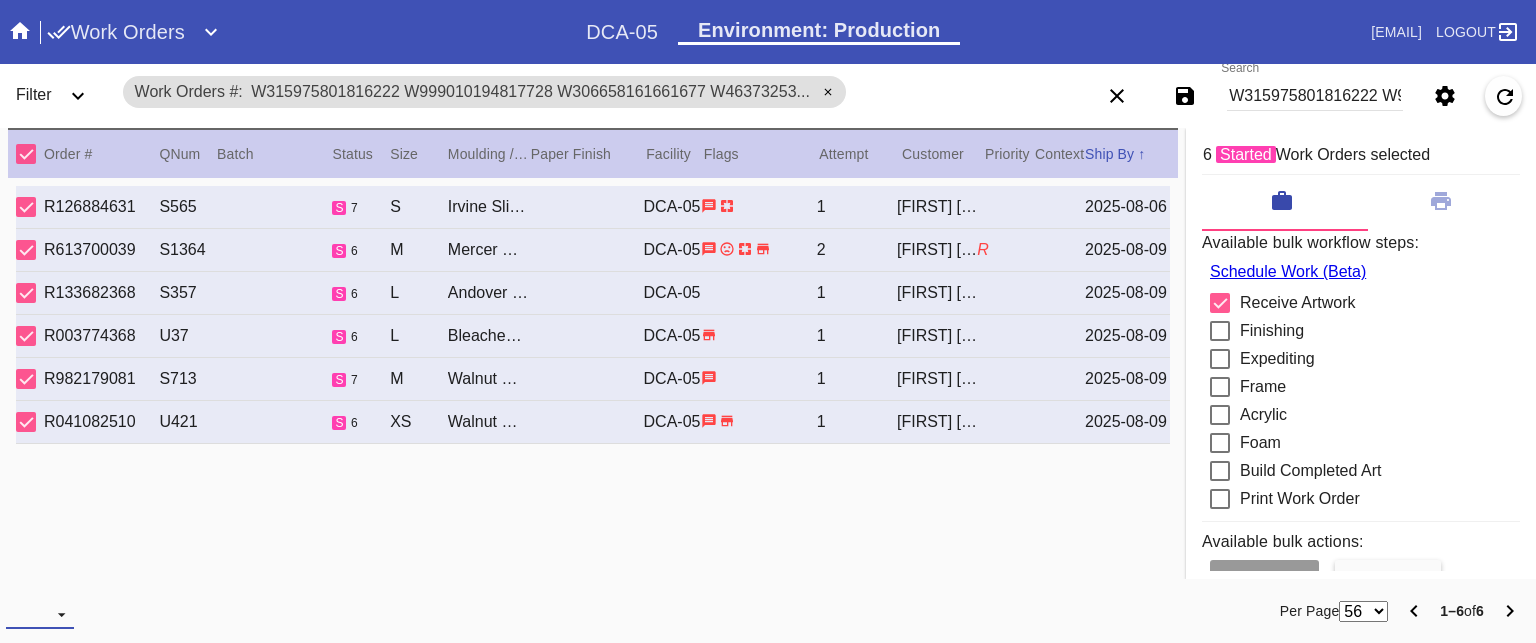 click at bounding box center [40, 614] 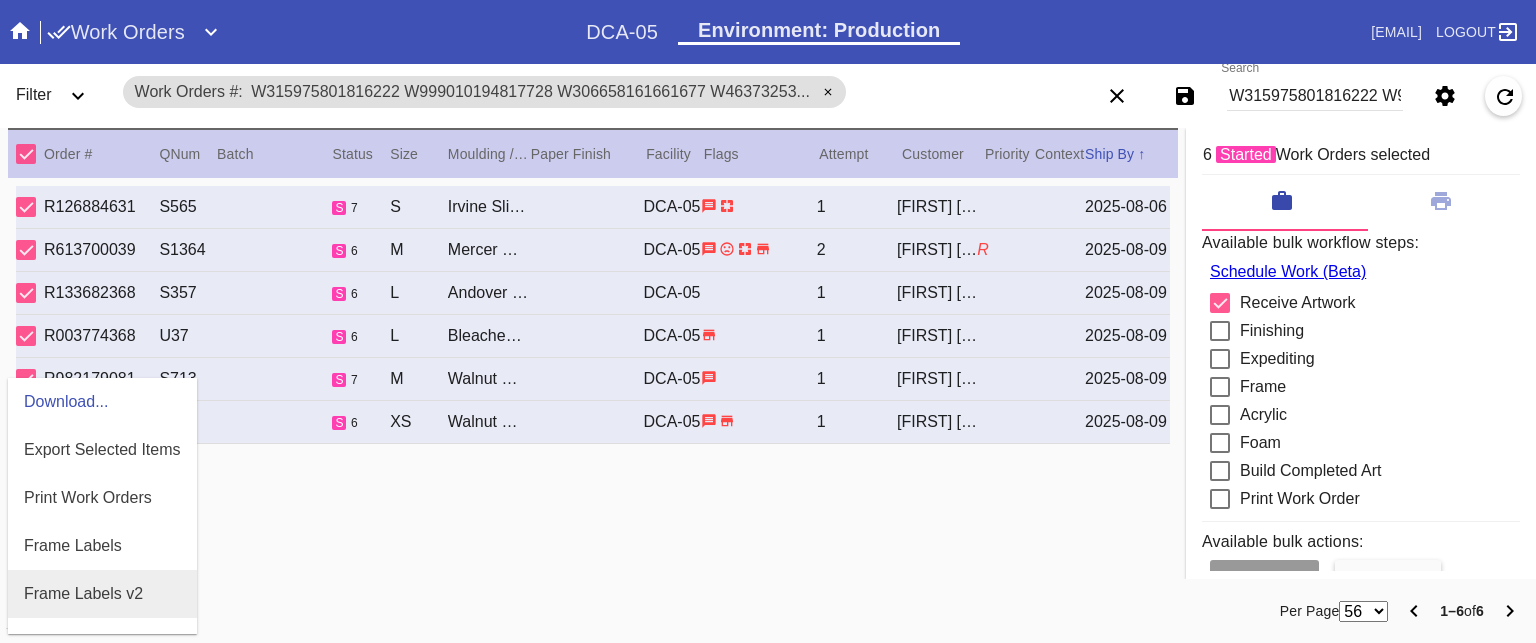 click on "Frame Labels v2" at bounding box center (83, 594) 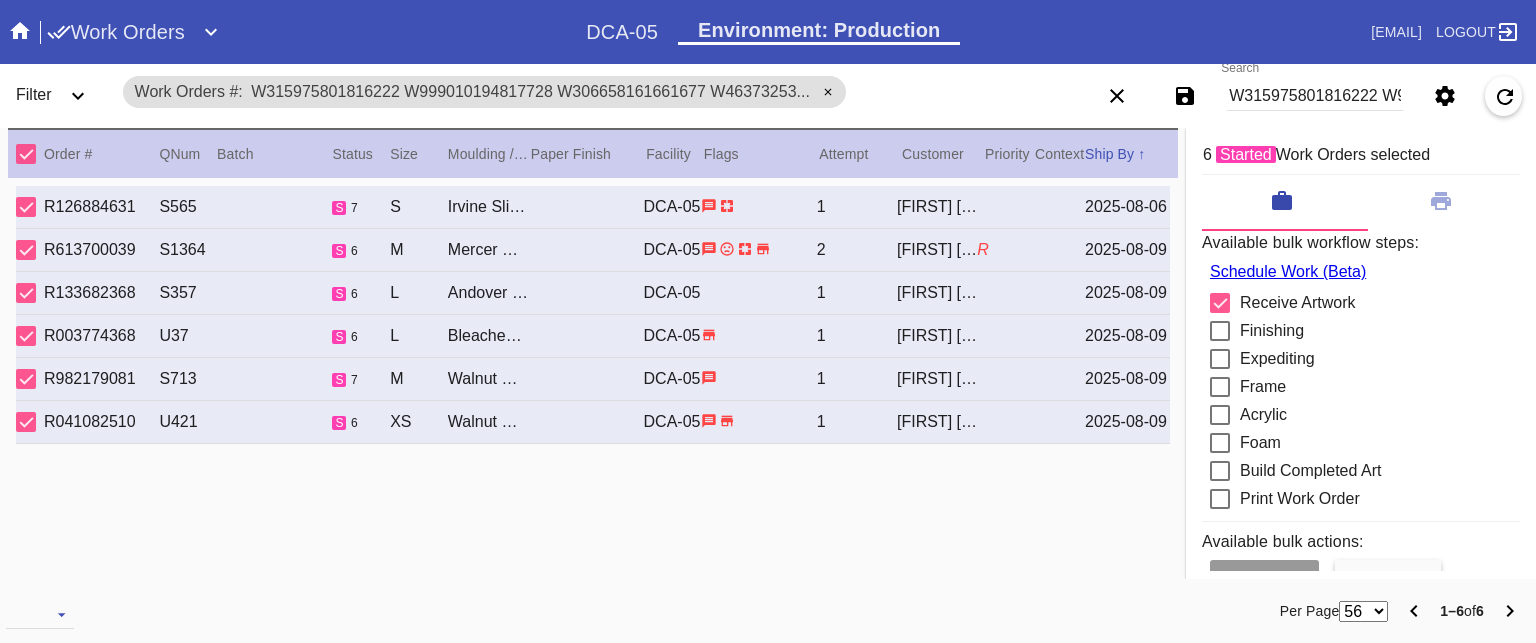 click on "W315975801816222 W999010194817728 W306658161661677 W463732531240503 W099152635287358 W696257492963513" at bounding box center (1315, 96) 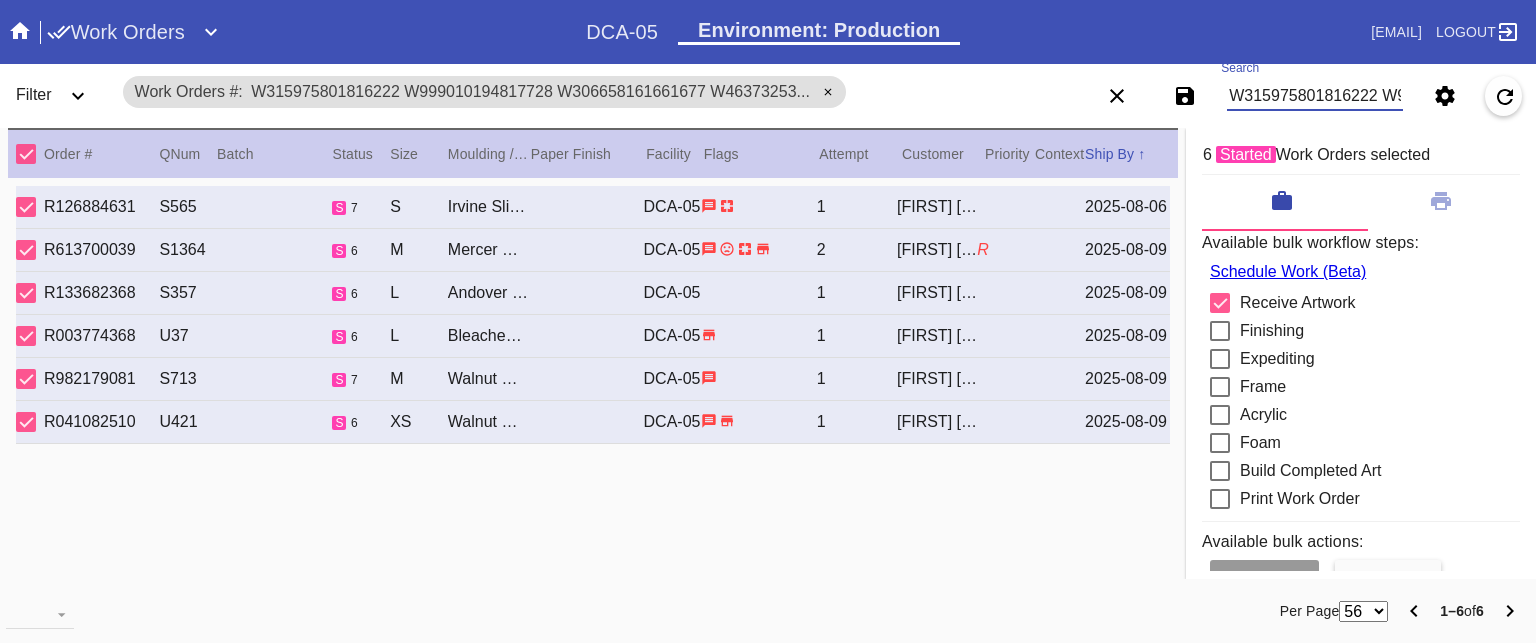 click on "W315975801816222 W999010194817728 W306658161661677 W463732531240503 W099152635287358 W696257492963513" at bounding box center [1315, 96] 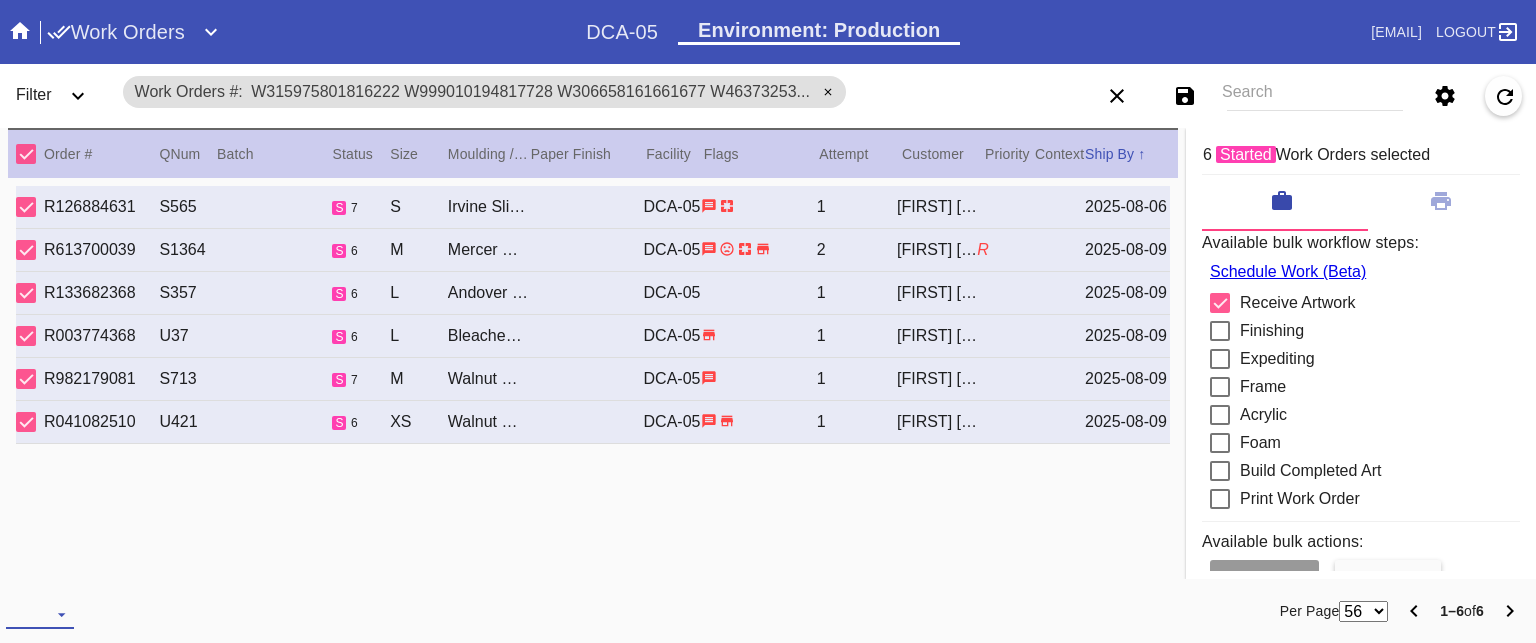 click at bounding box center [40, 614] 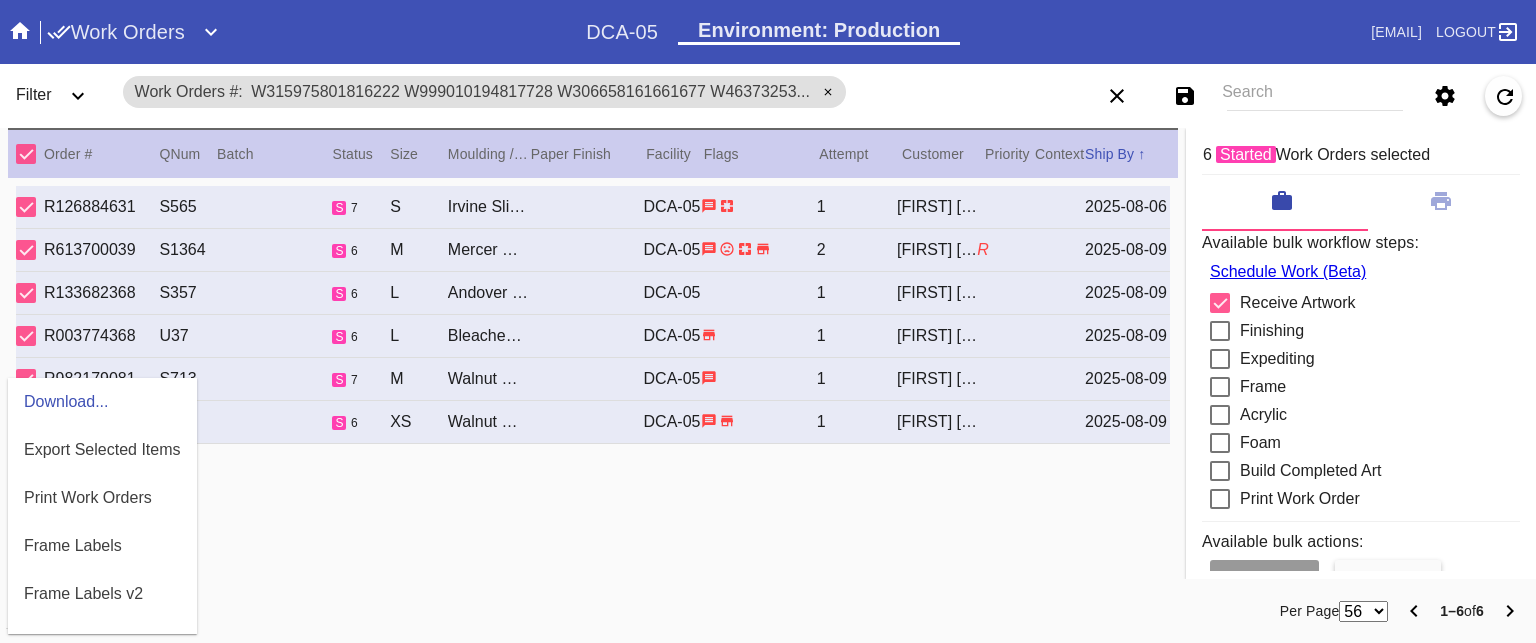 click at bounding box center [768, 321] 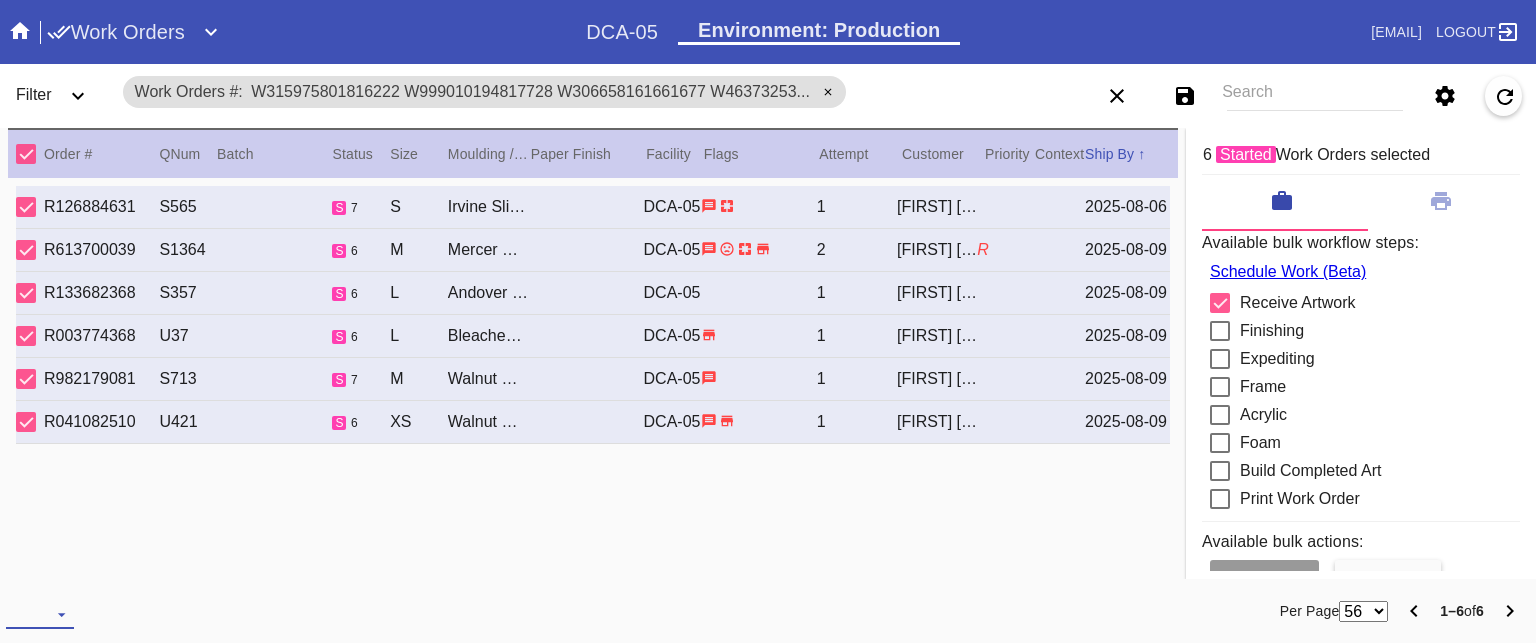 click at bounding box center (40, 614) 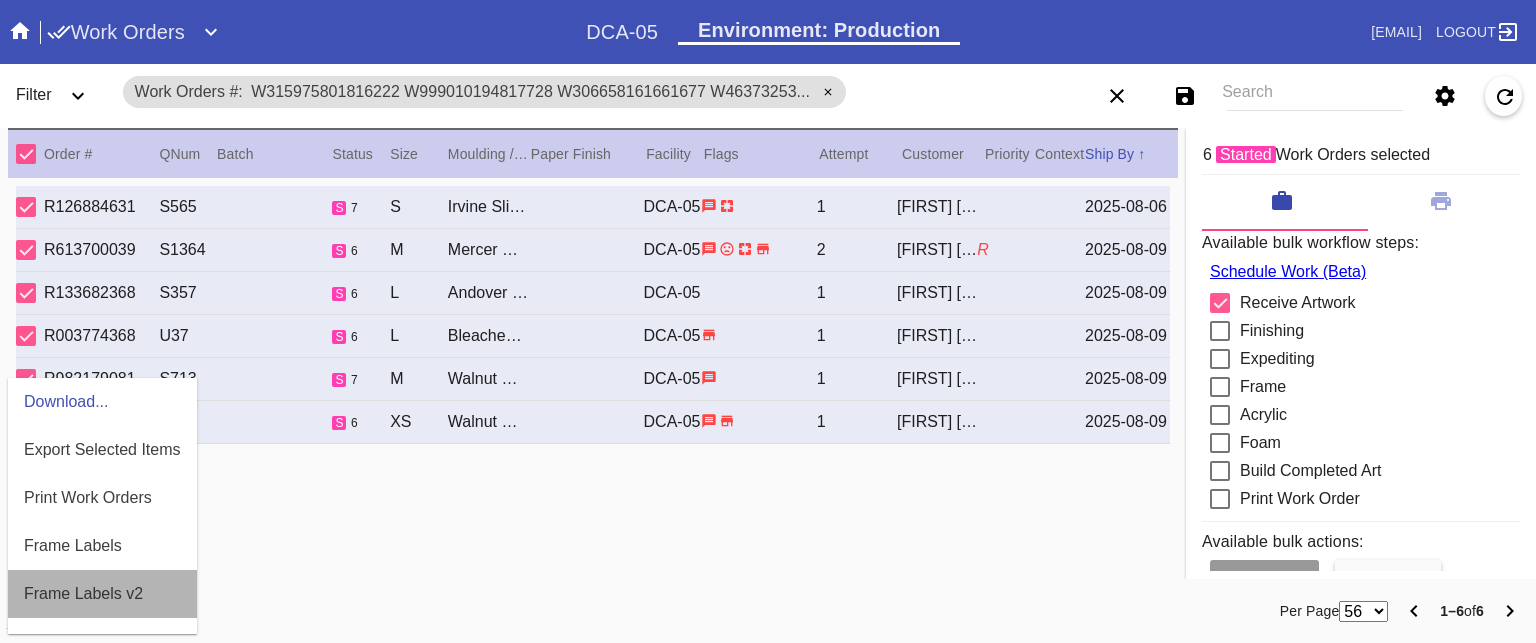 click on "Frame Labels v2" at bounding box center (102, 594) 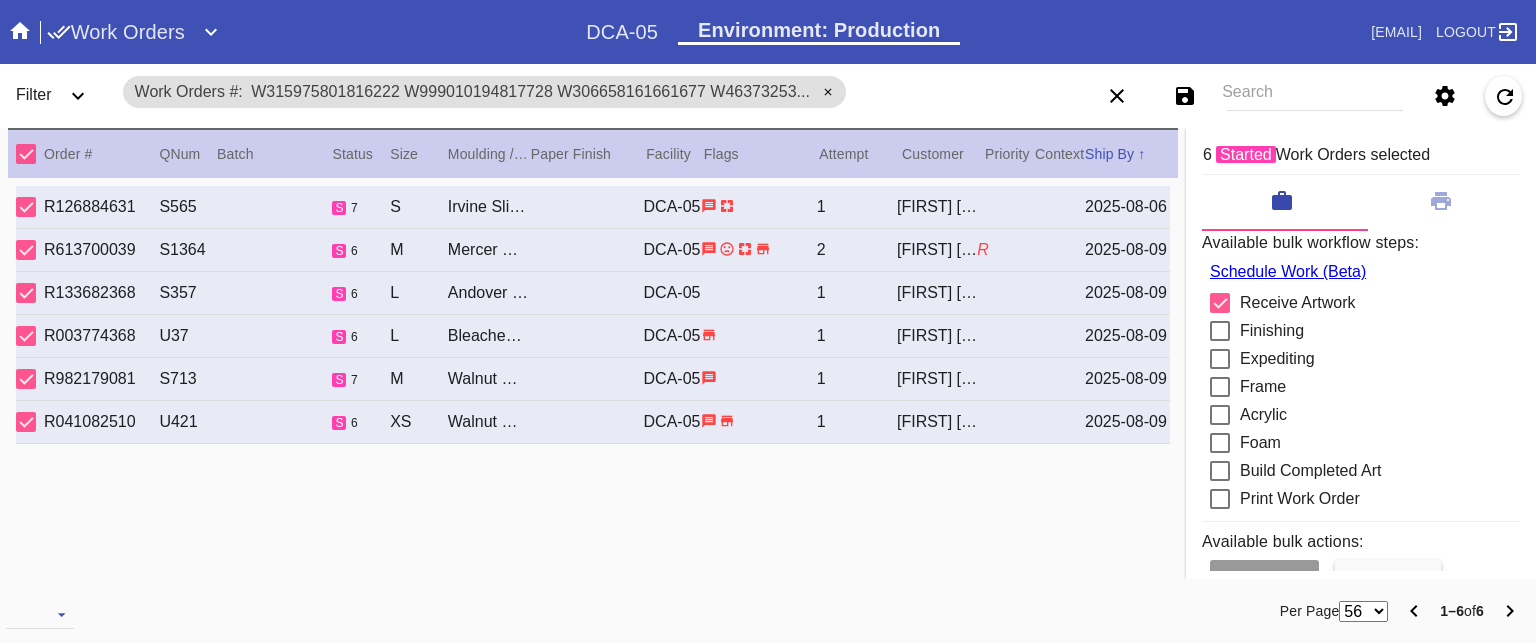 click on "Search" at bounding box center [1315, 96] 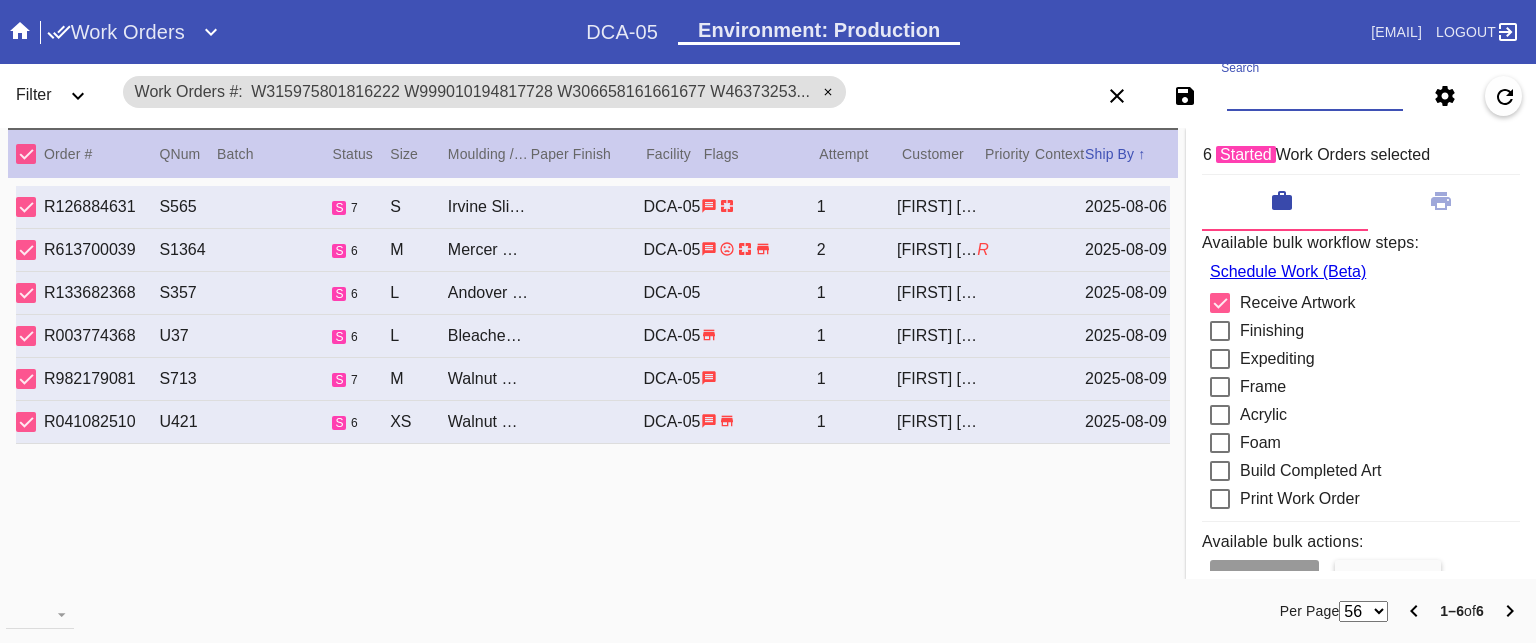 paste on "W119423783434763 W166720526714450 W135910216020311 W986482401039703" 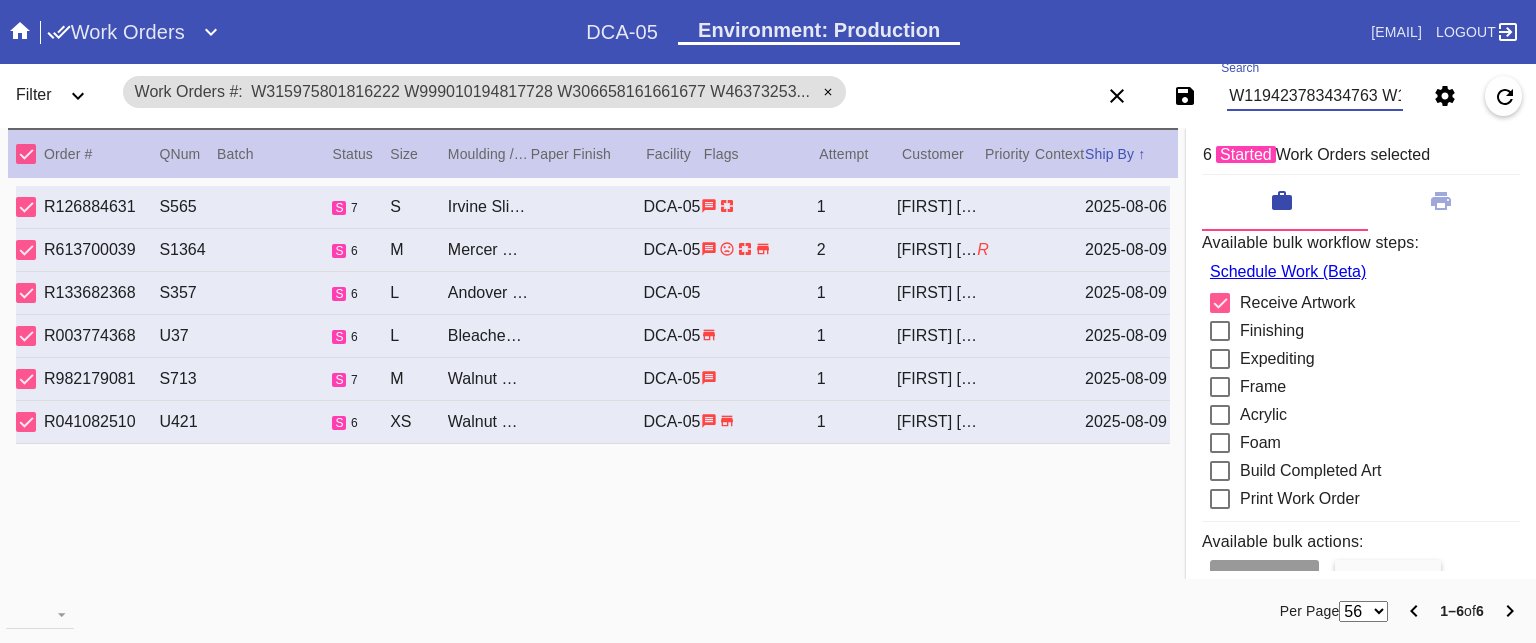 scroll, scrollTop: 0, scrollLeft: 433, axis: horizontal 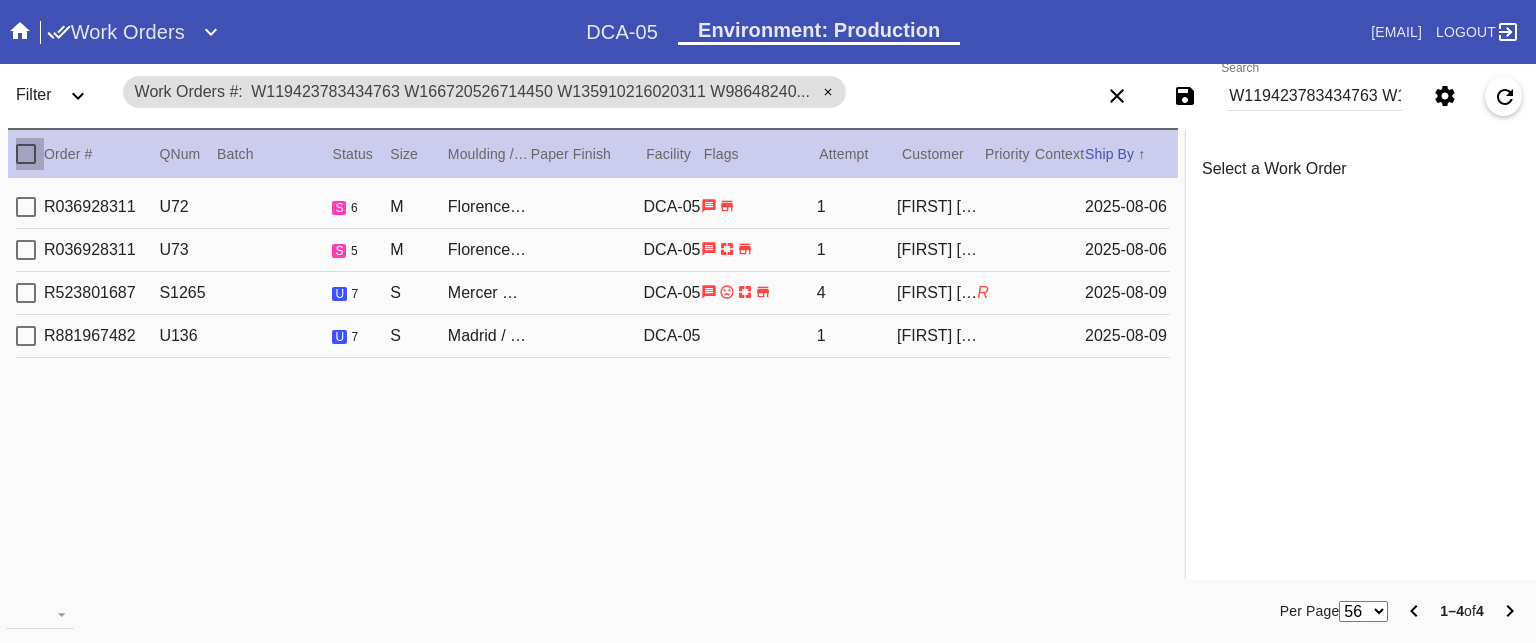 click at bounding box center [26, 154] 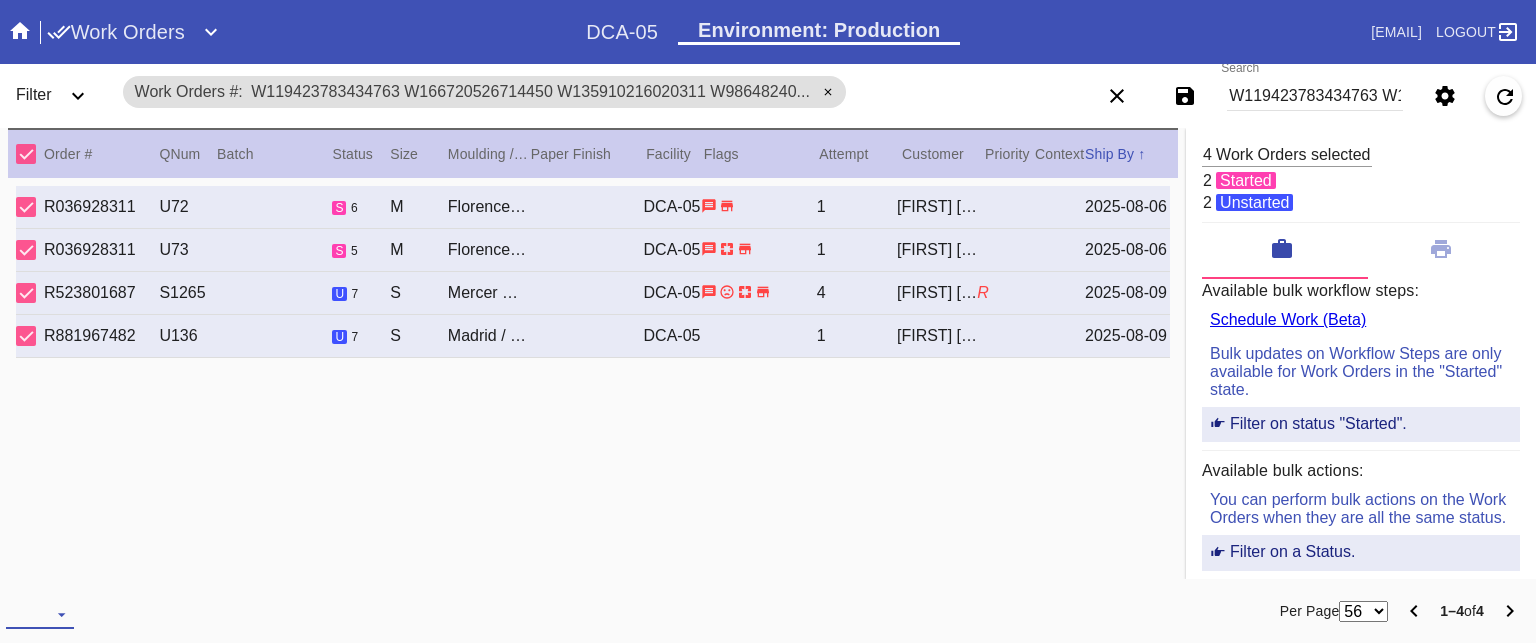 click at bounding box center [40, 614] 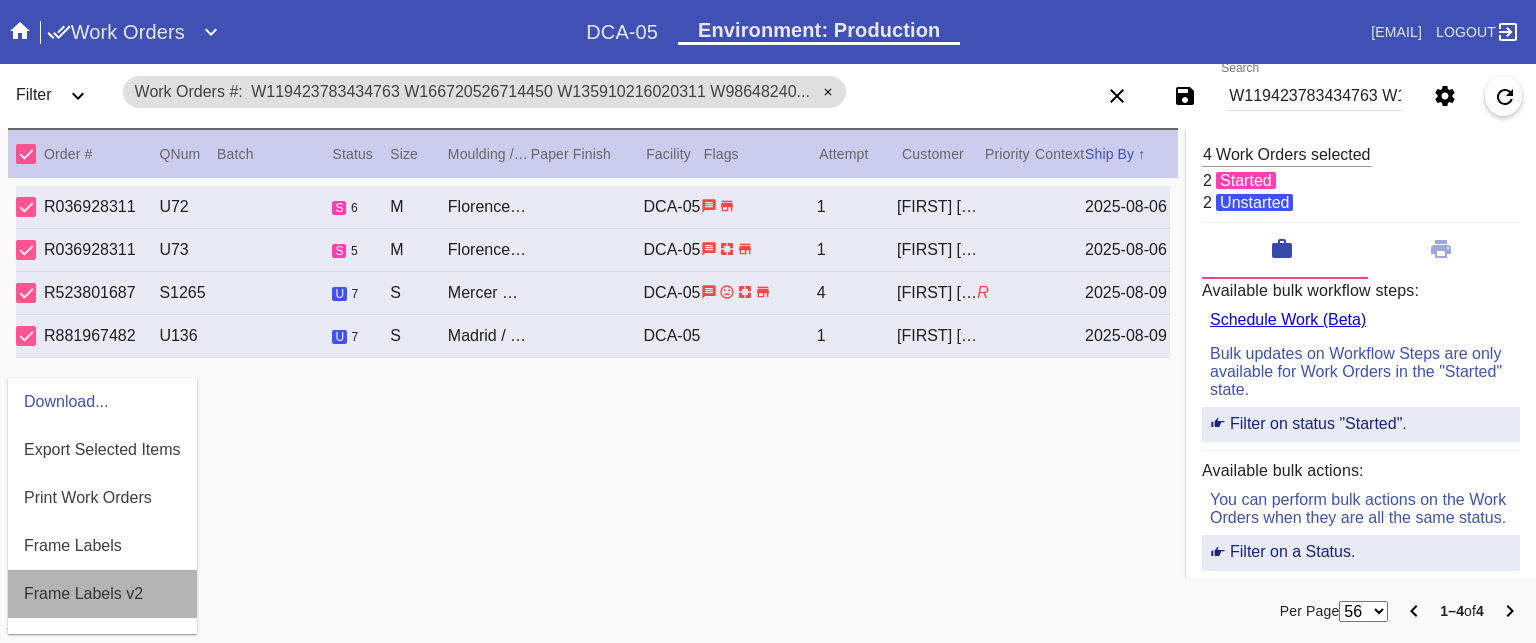 click on "Frame Labels v2" at bounding box center [83, 594] 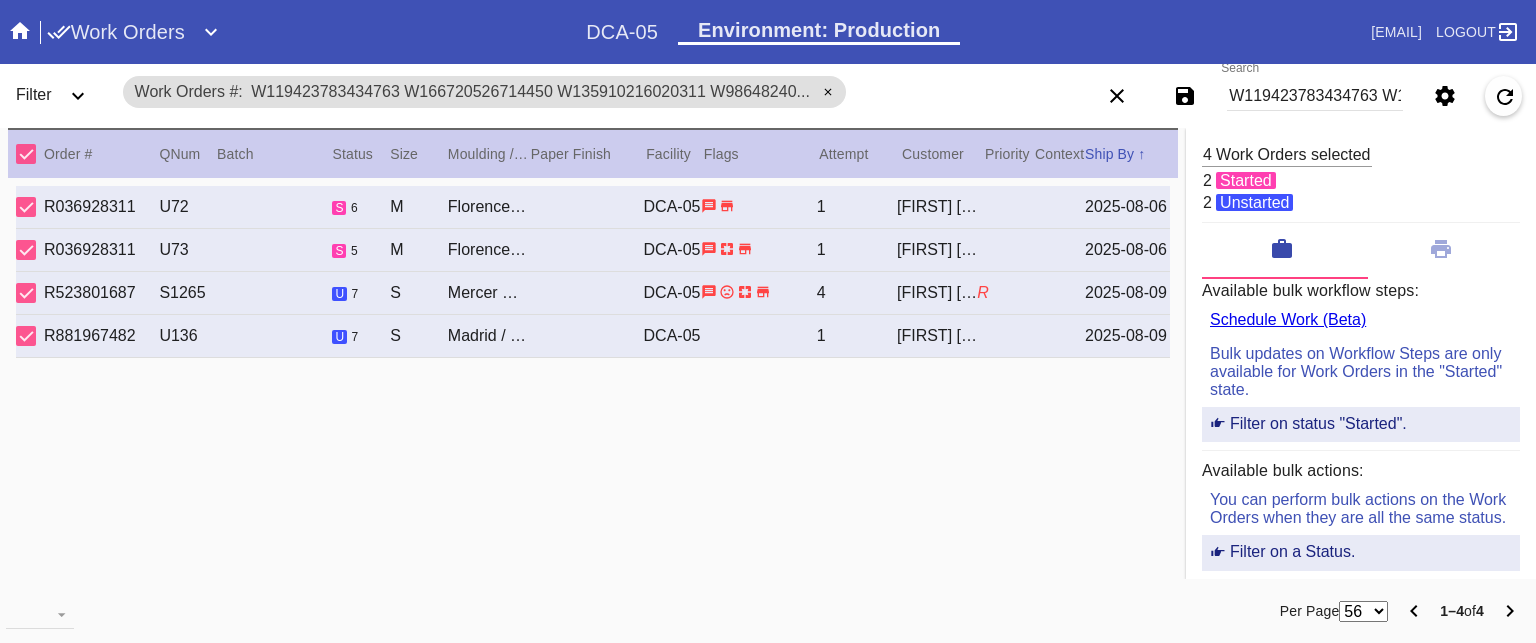 click on "Search W119423783434763 W166720526714450 W135910216020311 W986482401039703" at bounding box center [1315, 96] 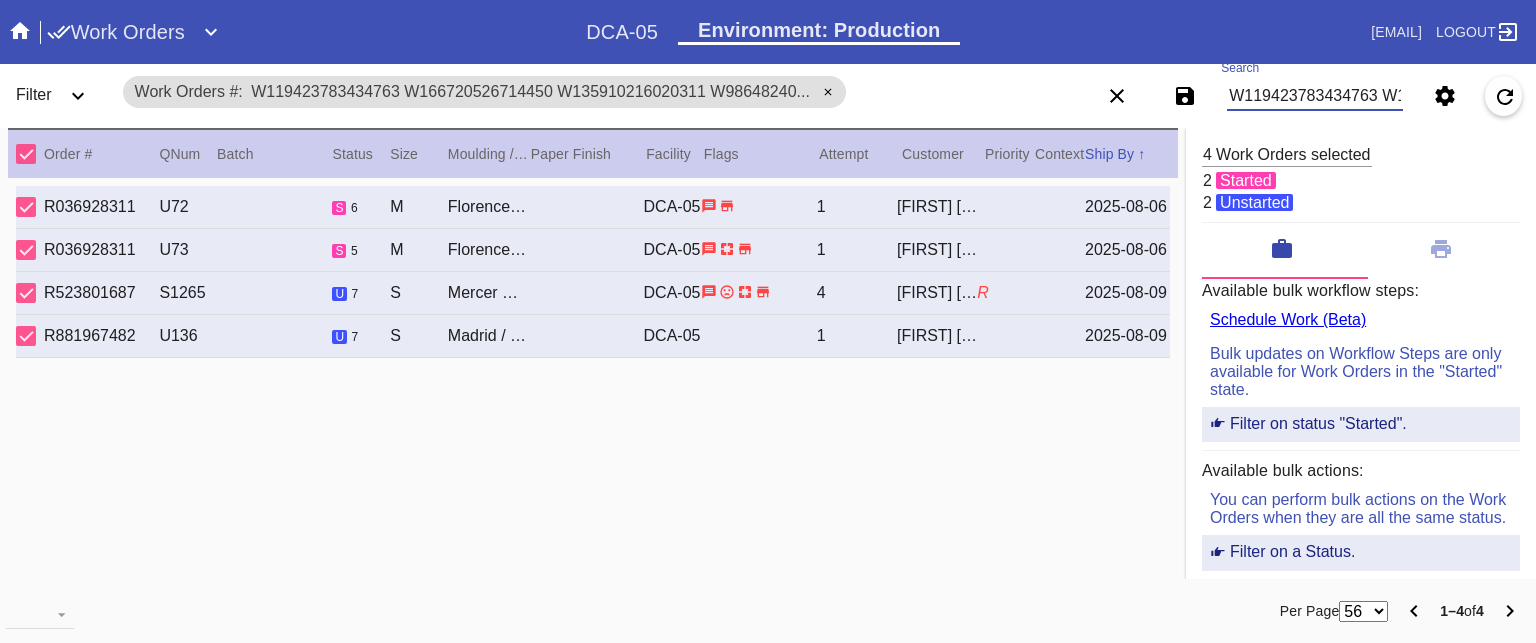 click on "W119423783434763 W166720526714450 W135910216020311 W986482401039703" at bounding box center [1315, 96] 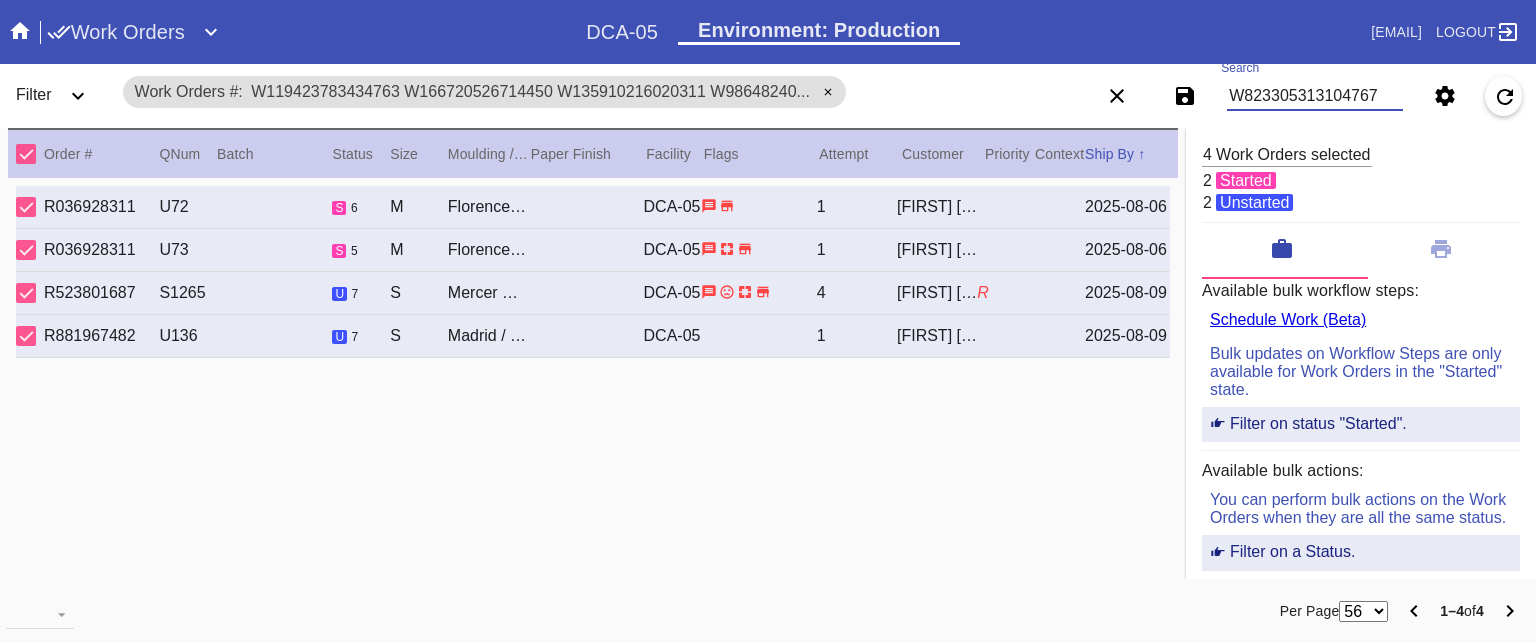 type on "W823305313104767" 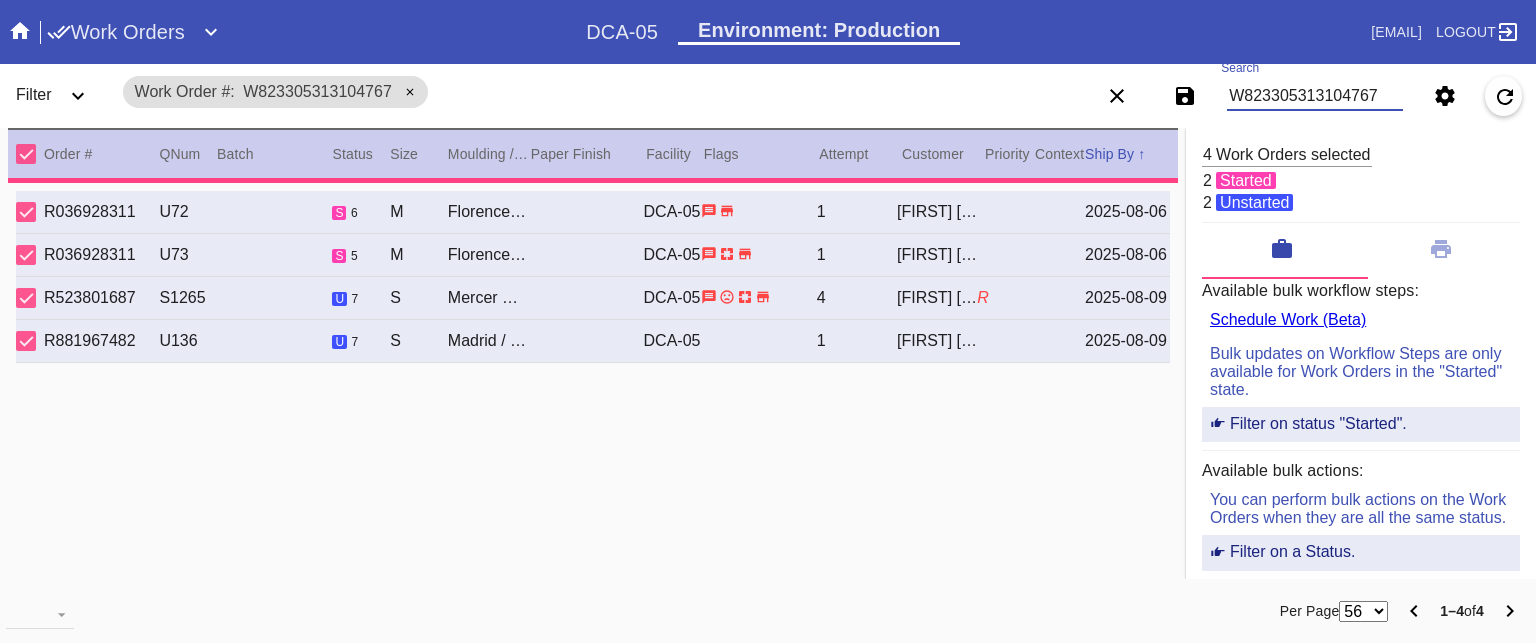 type on "2.5" 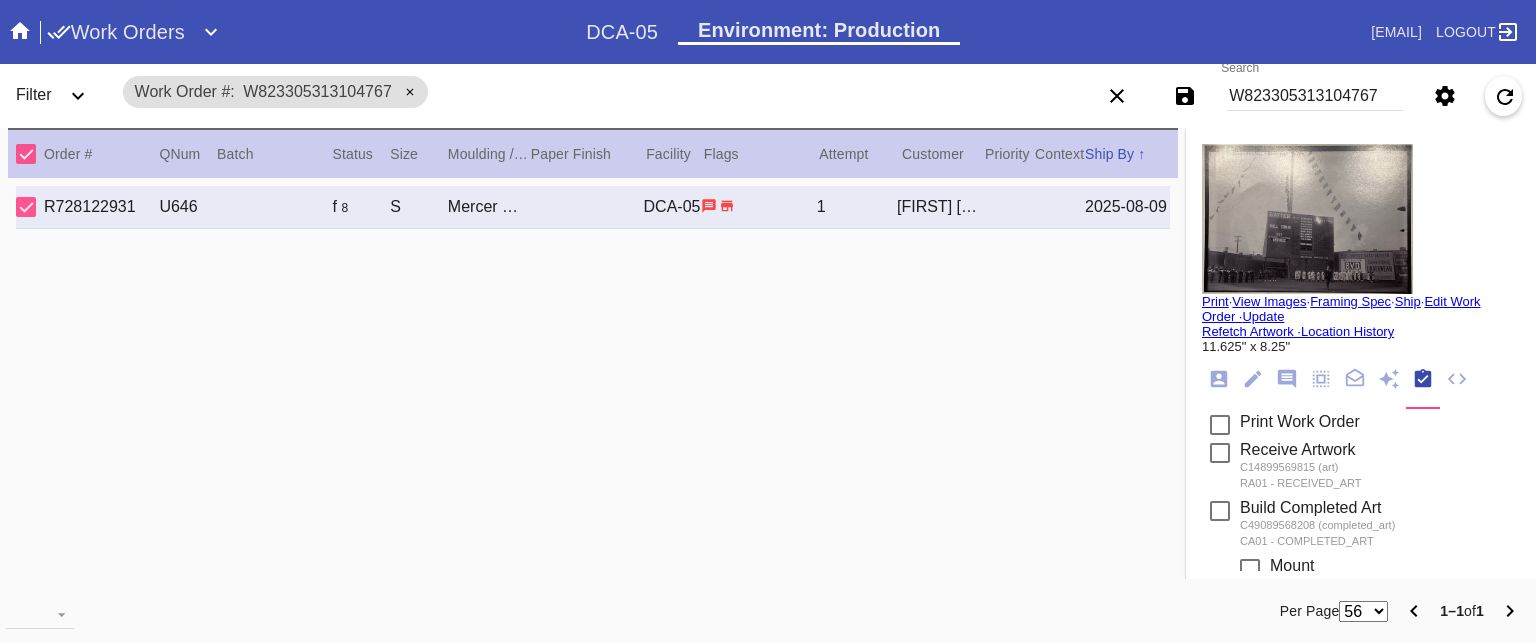 click on "View Images" at bounding box center (1269, 301) 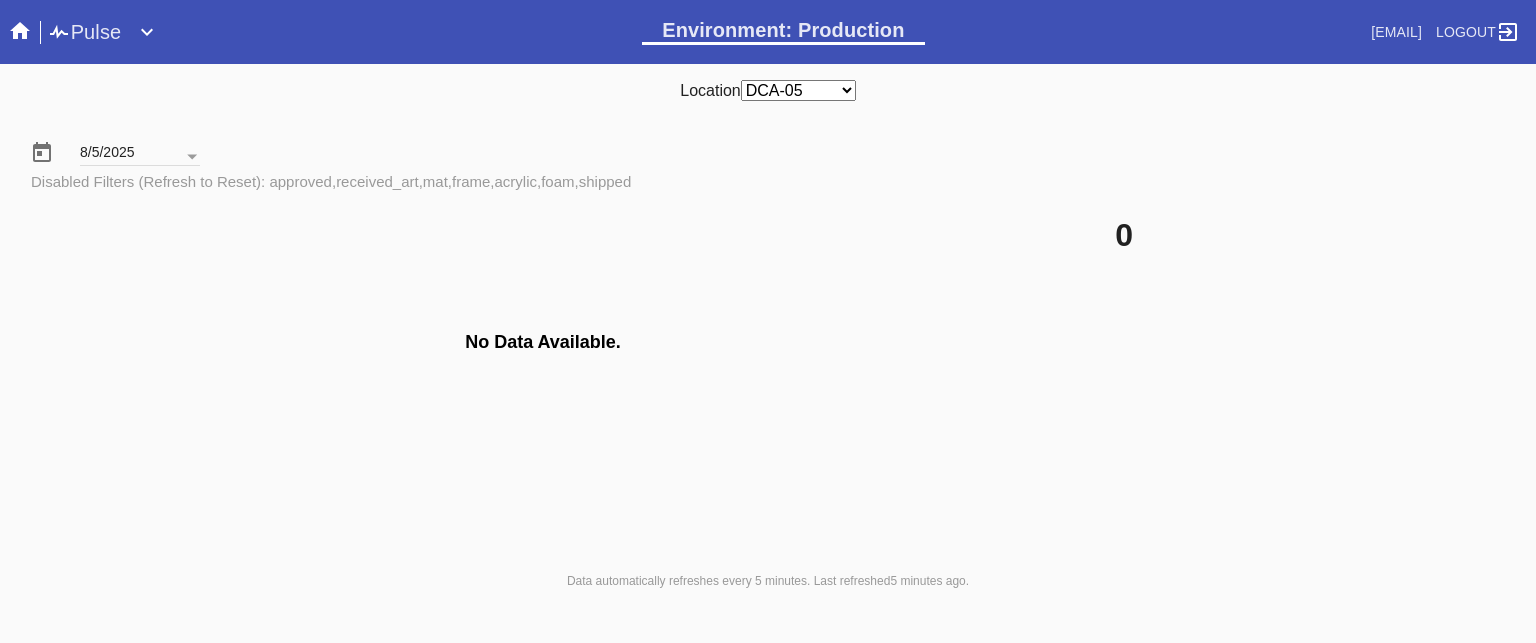 scroll, scrollTop: 0, scrollLeft: 0, axis: both 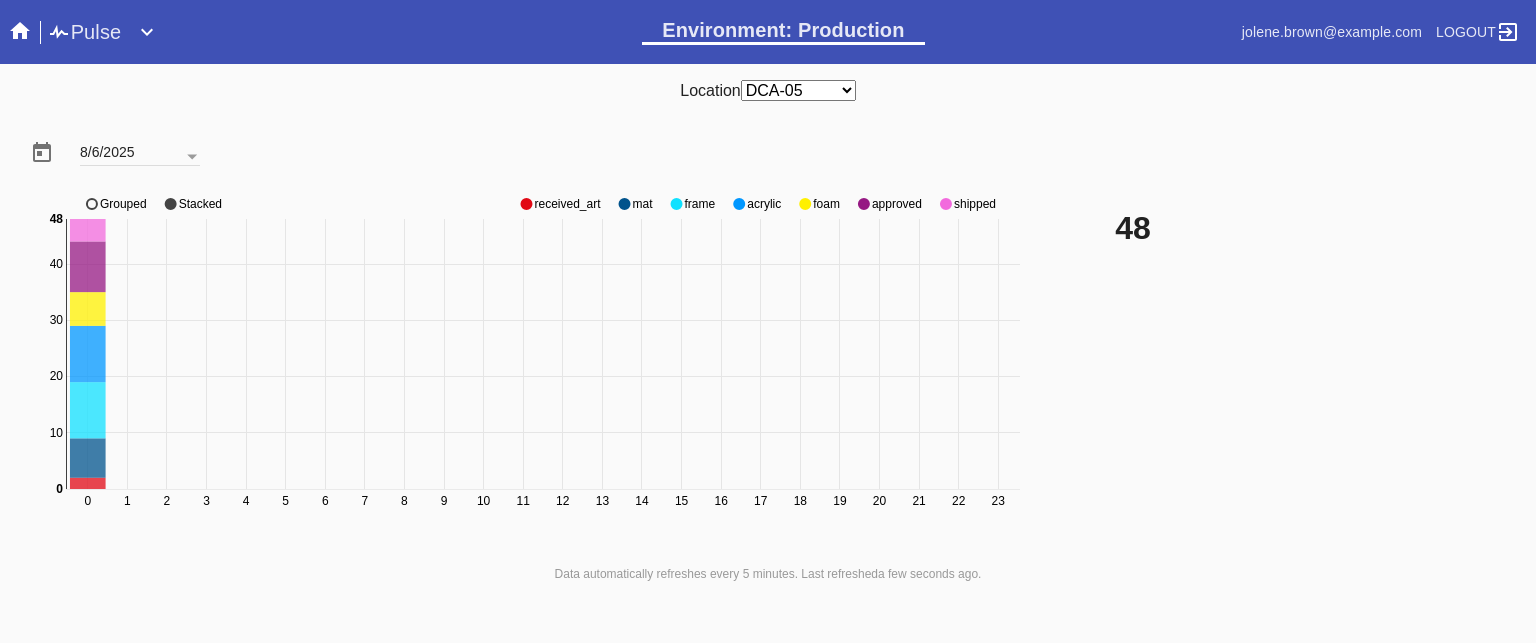 click on "approved" 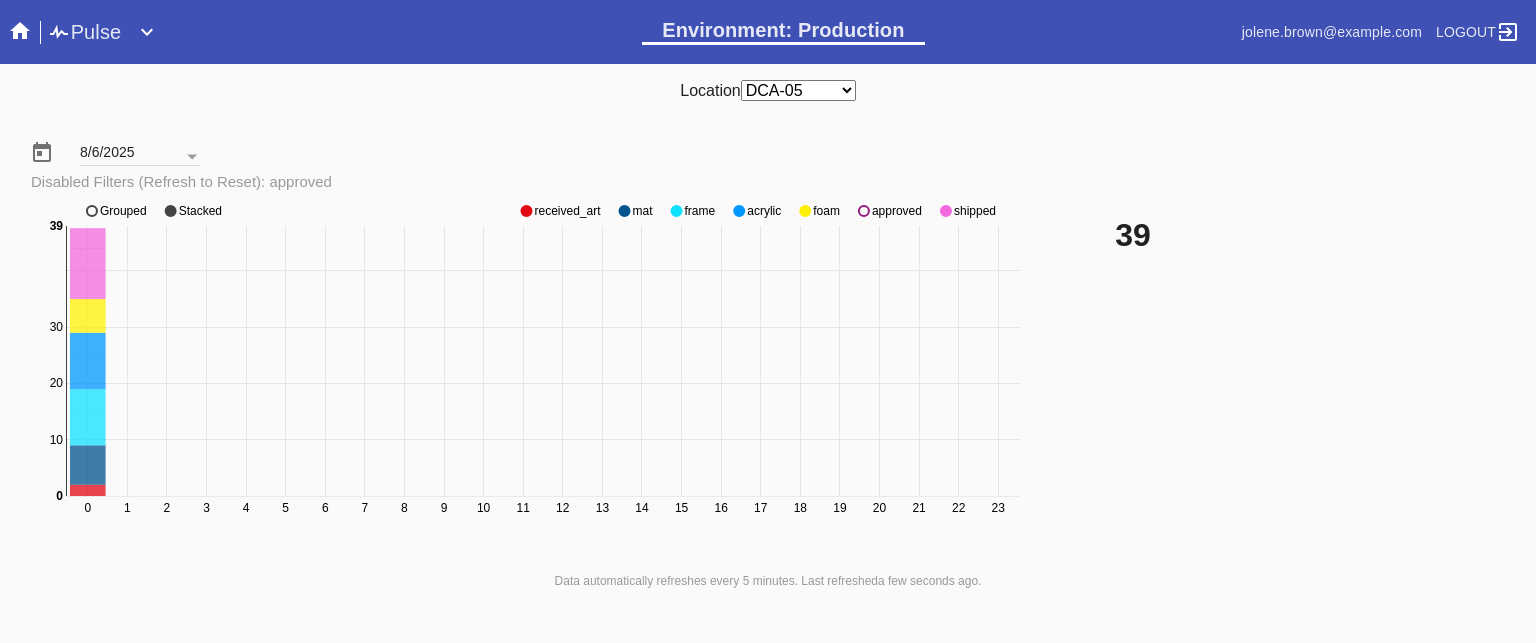 click on "0 1 2 3 4 5 6 7 8 9 10 11 12 13 14 15 16 17 18 19 20 21 22 23 40 0 5 10 15 20 25 30 35 0 39 received_art mat frame acrylic foam approved shipped Grouped Stacked" 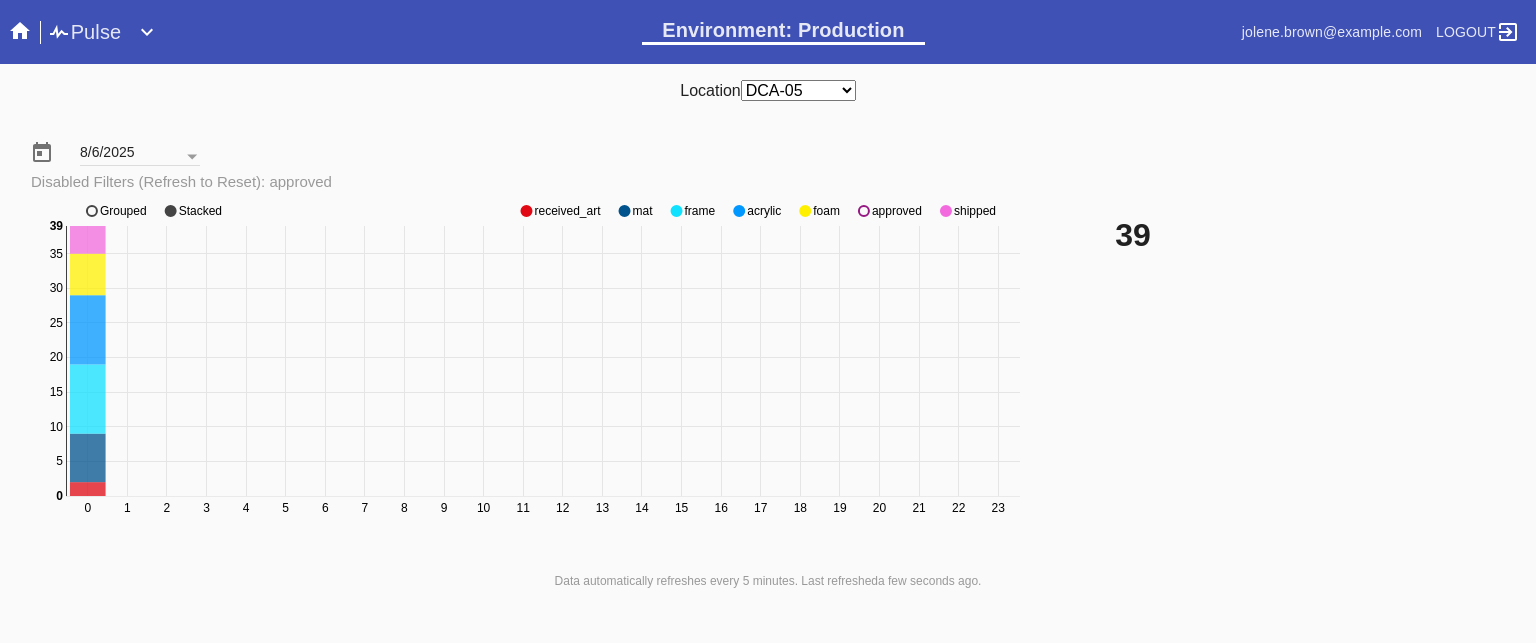click on "approved" 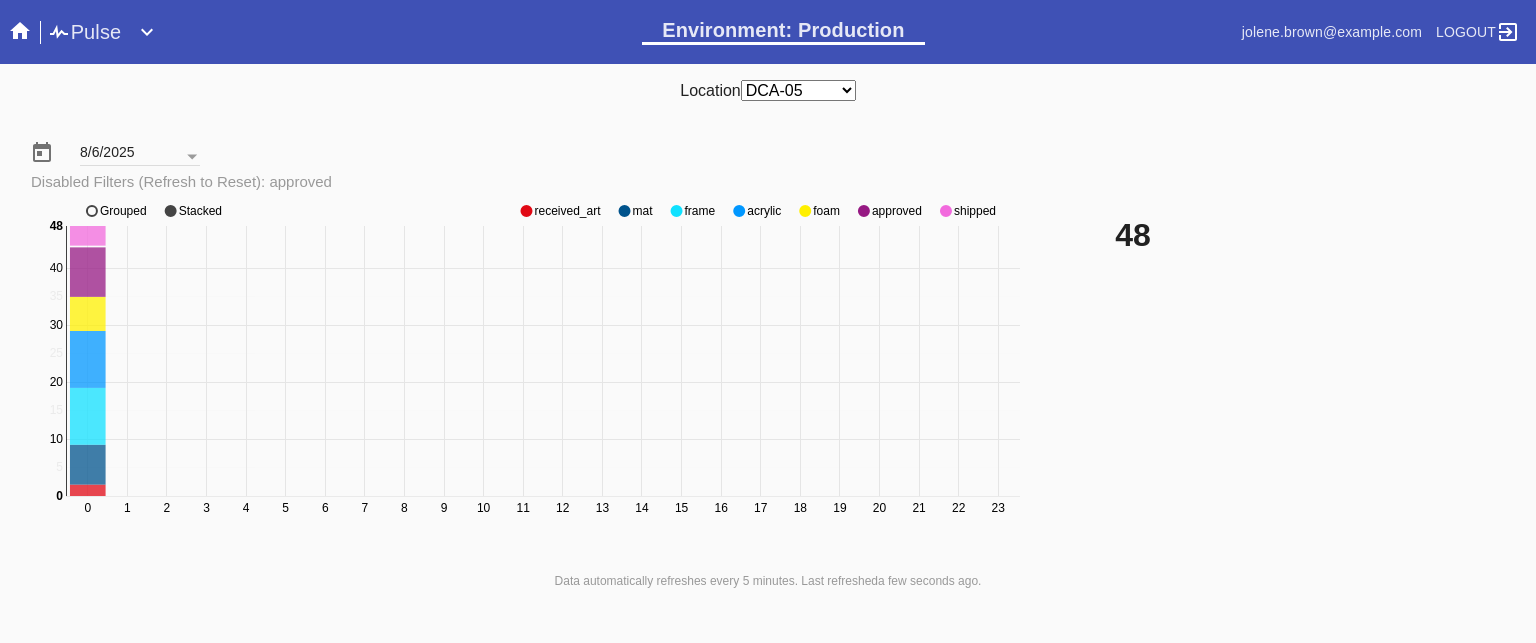 click on "approved" 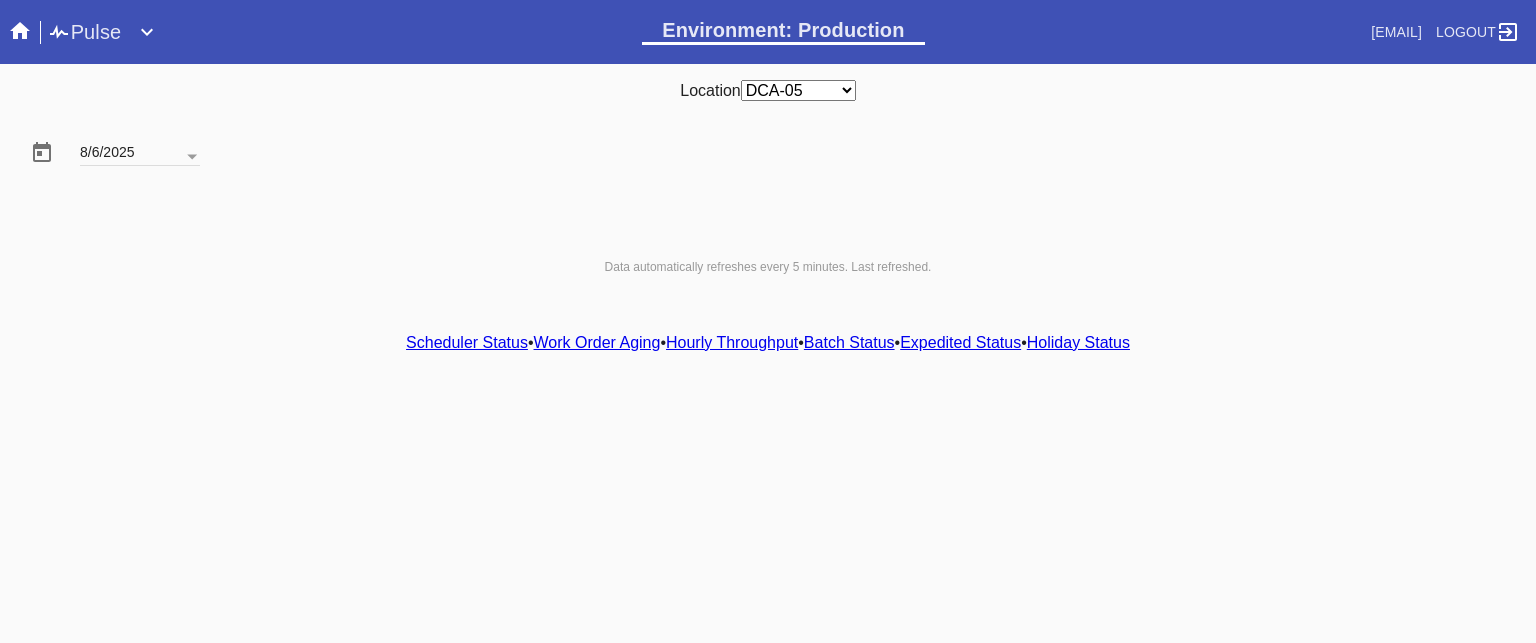 scroll, scrollTop: 0, scrollLeft: 0, axis: both 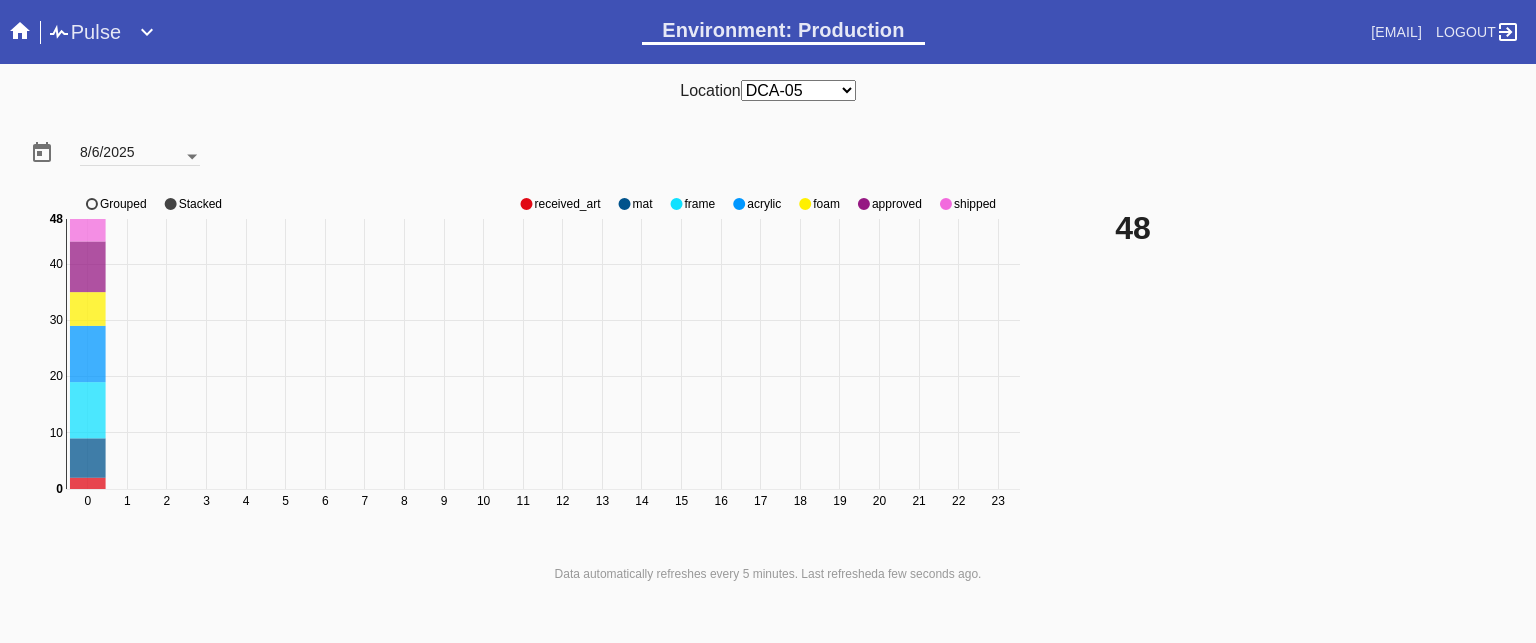 click at bounding box center (192, 157) 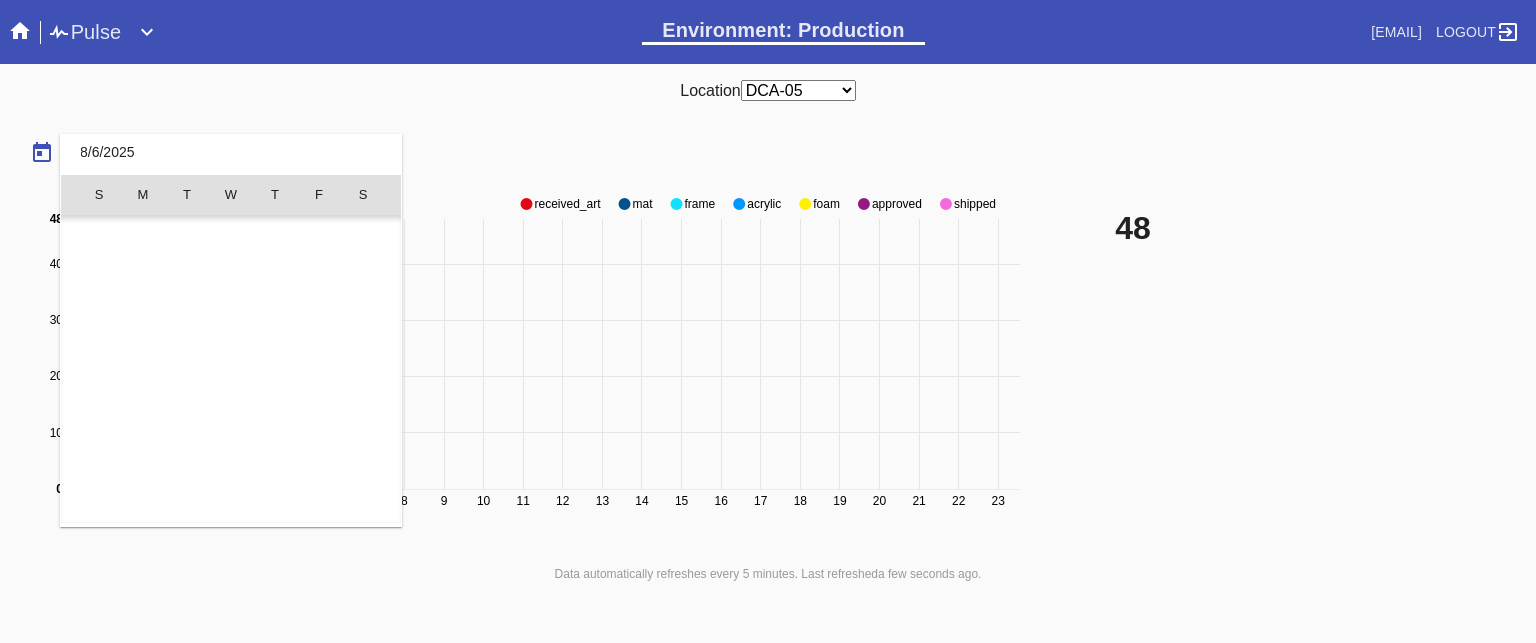 scroll, scrollTop: 462955, scrollLeft: 0, axis: vertical 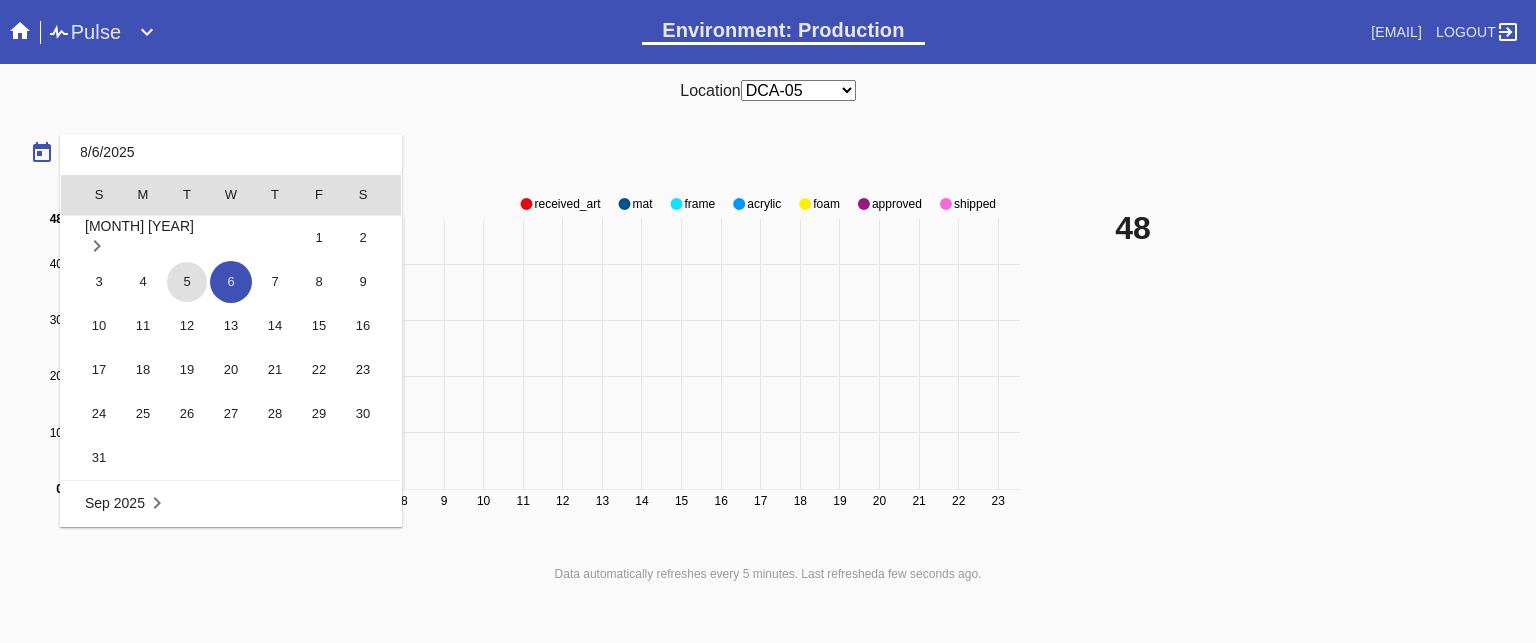 click on "5" at bounding box center [187, 282] 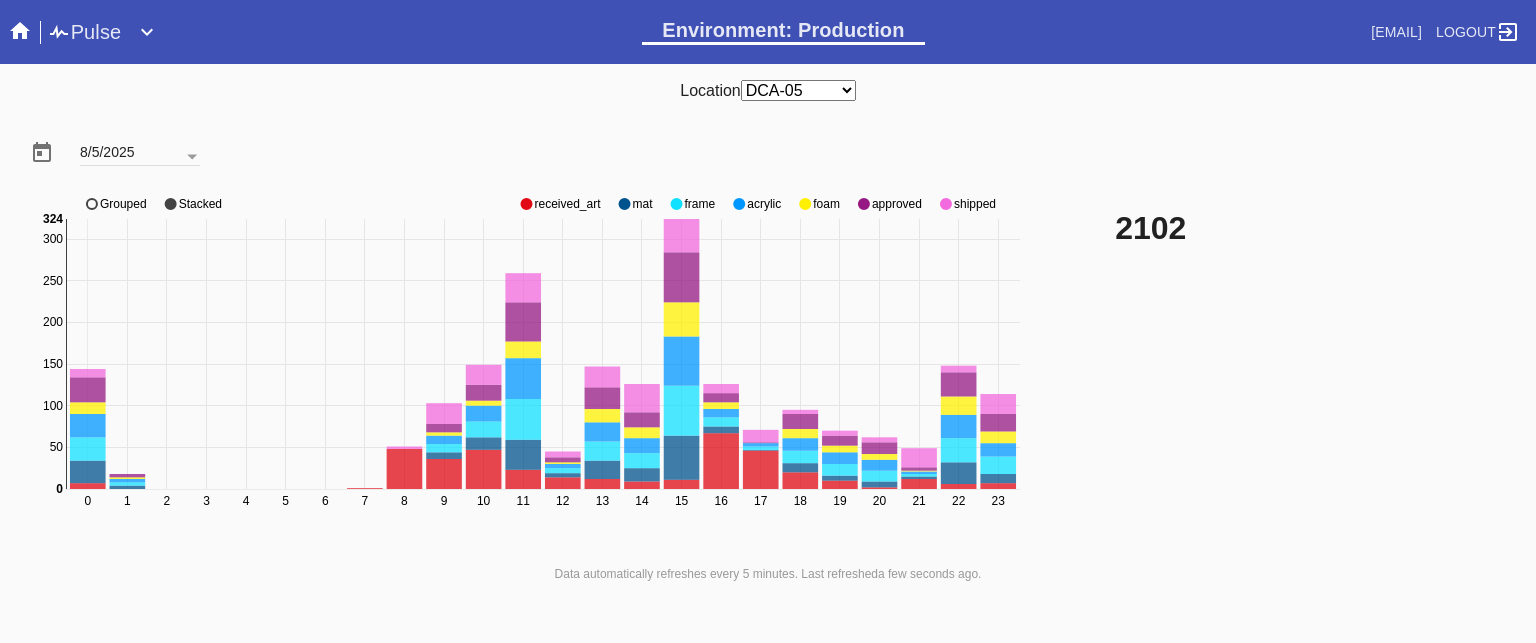 click on "approved" 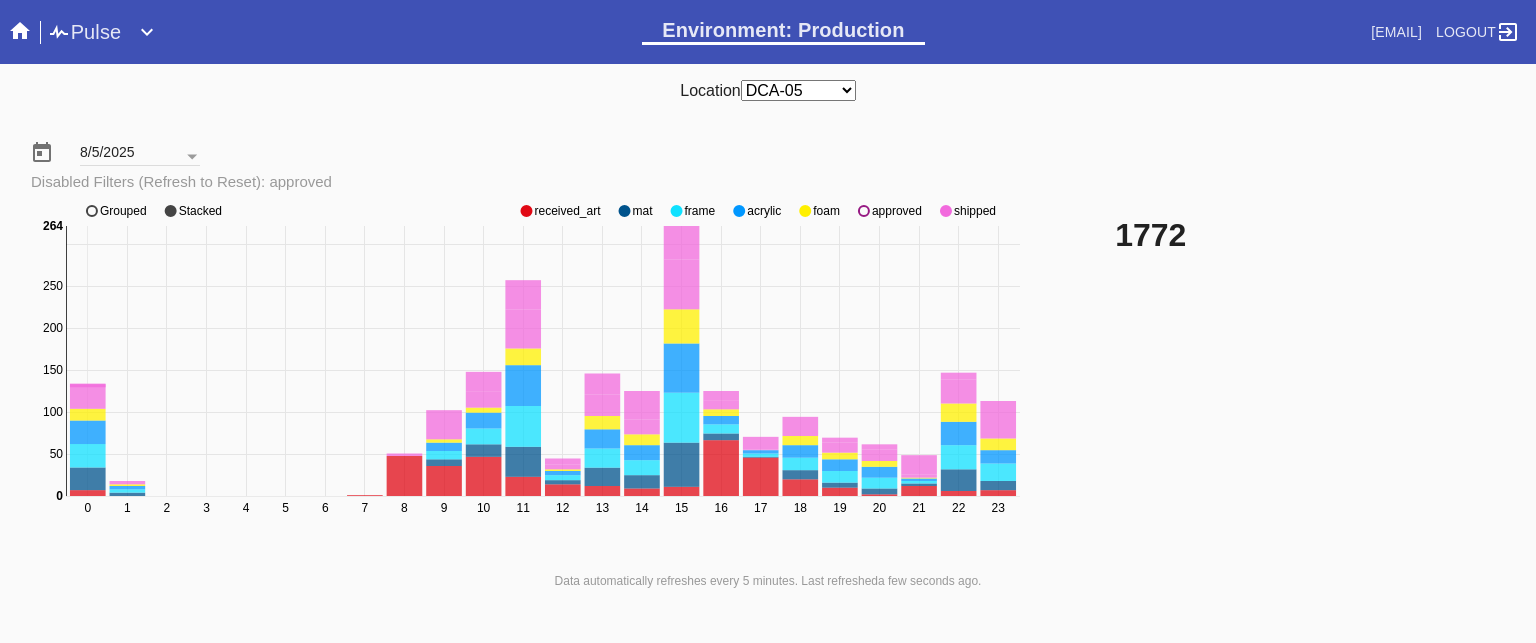 click on "0 1 2 3 4 5 6 7 8 9 10 11 12 13 14 15 16 17 18 19 20 21 22 23 0 50 100 150 200 250 300 0 264 received_art mat frame acrylic foam approved shipped Grouped Stacked" 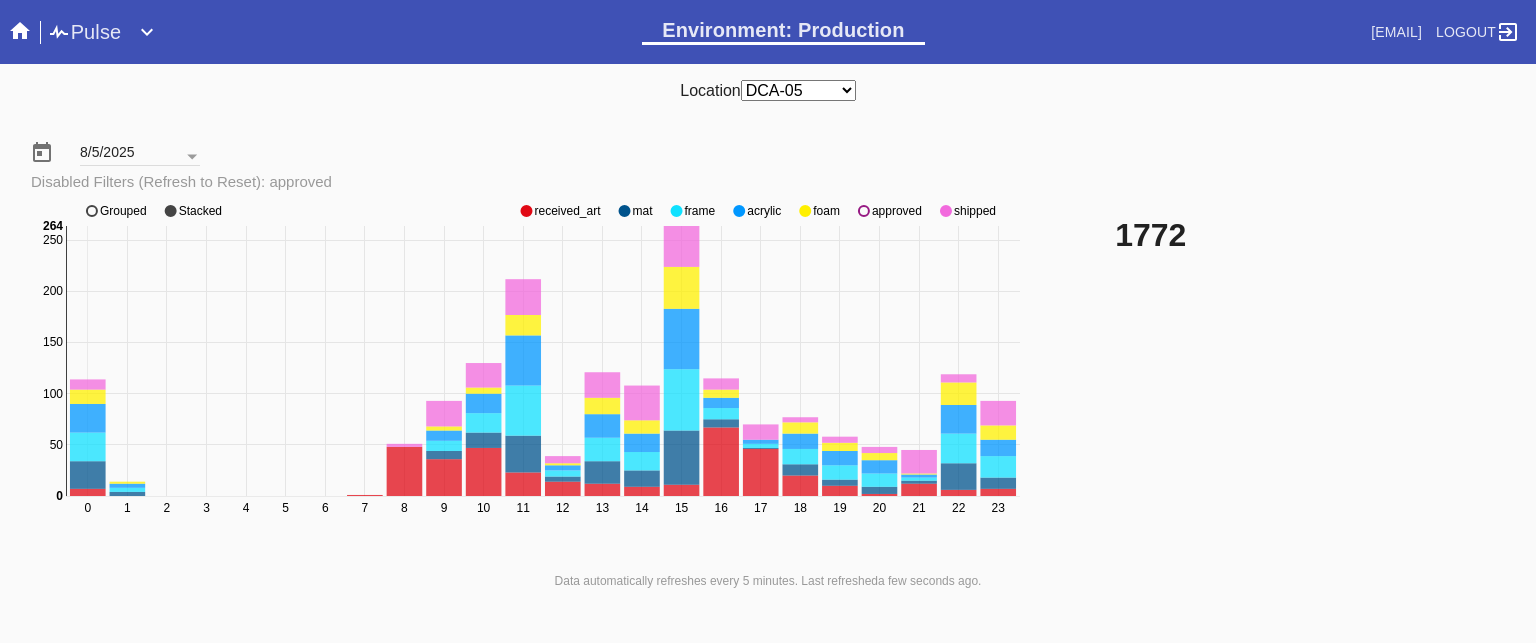 click on "approved" 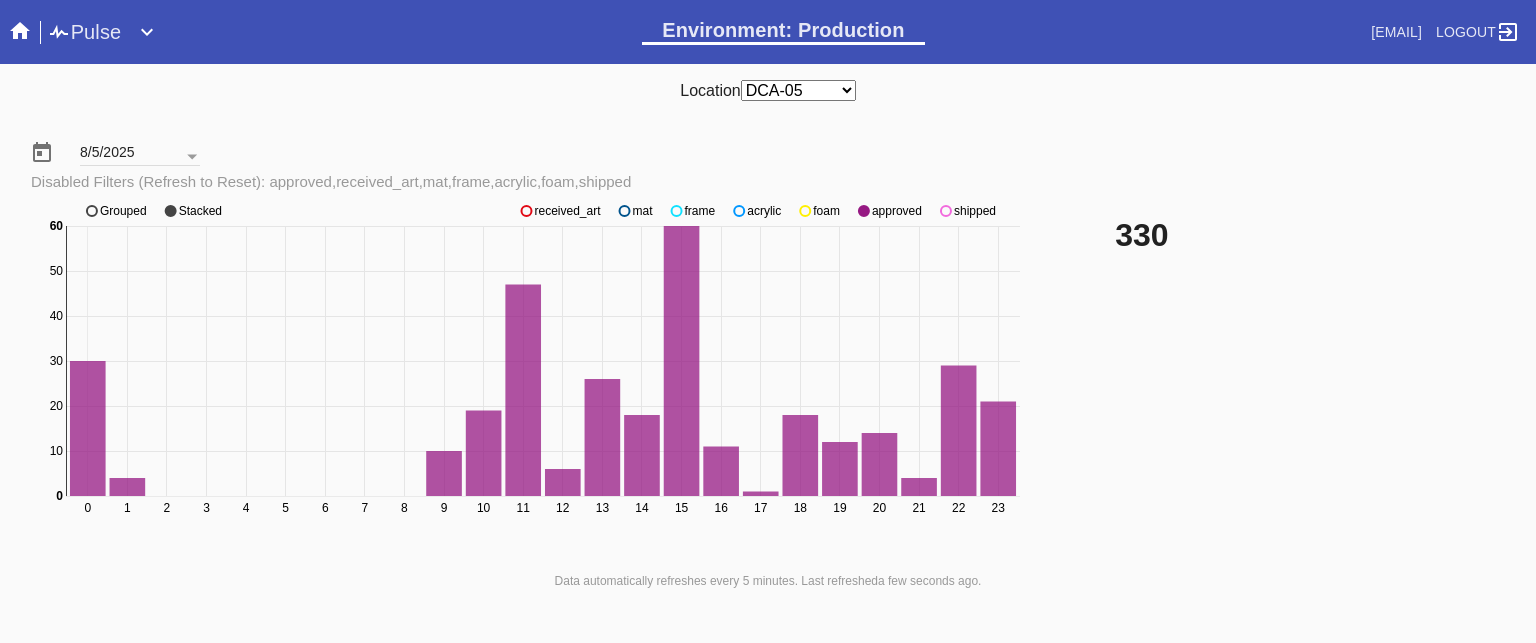 click on "shipped" 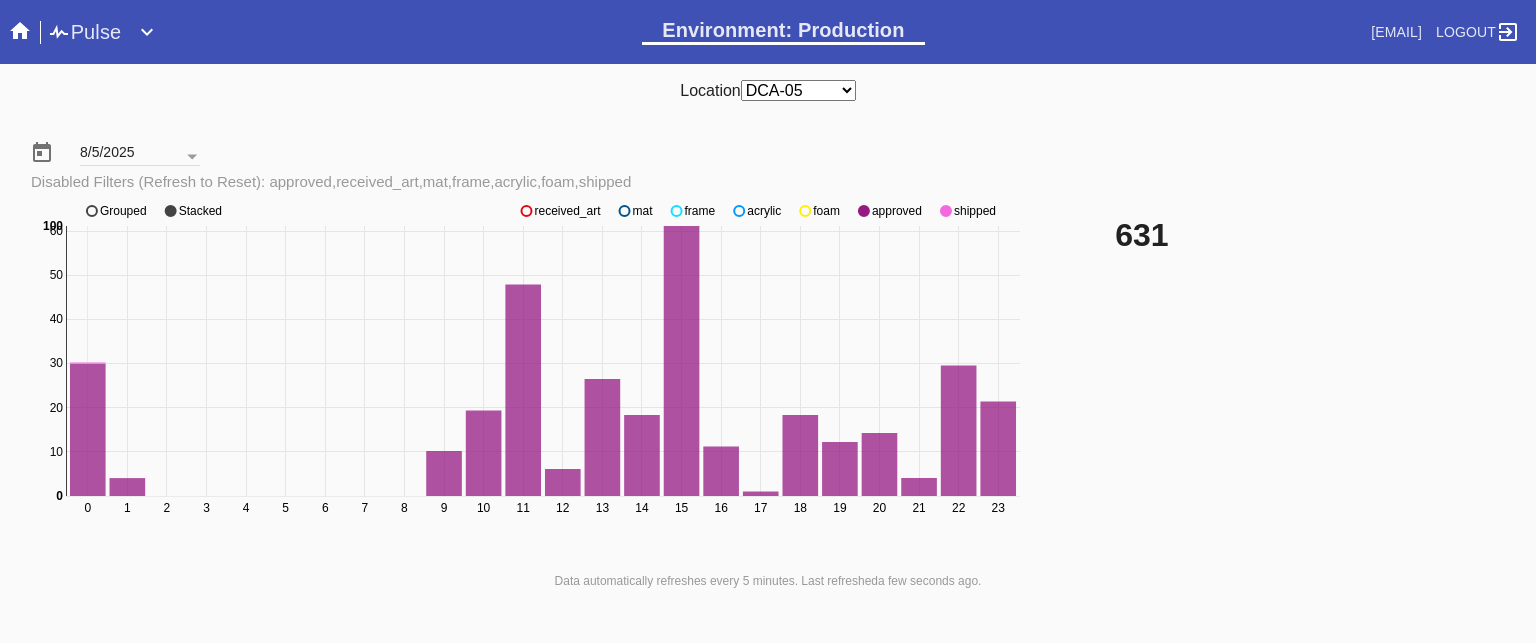 click on "shipped" 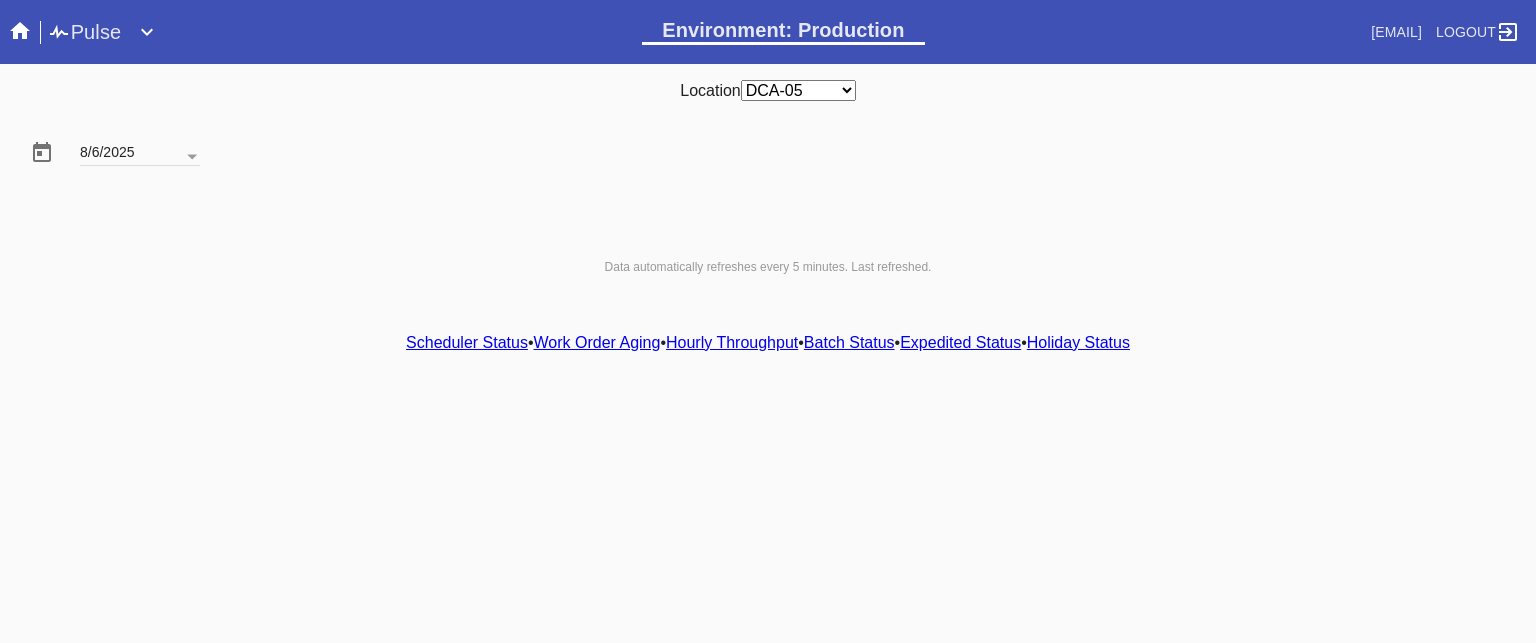scroll, scrollTop: 0, scrollLeft: 0, axis: both 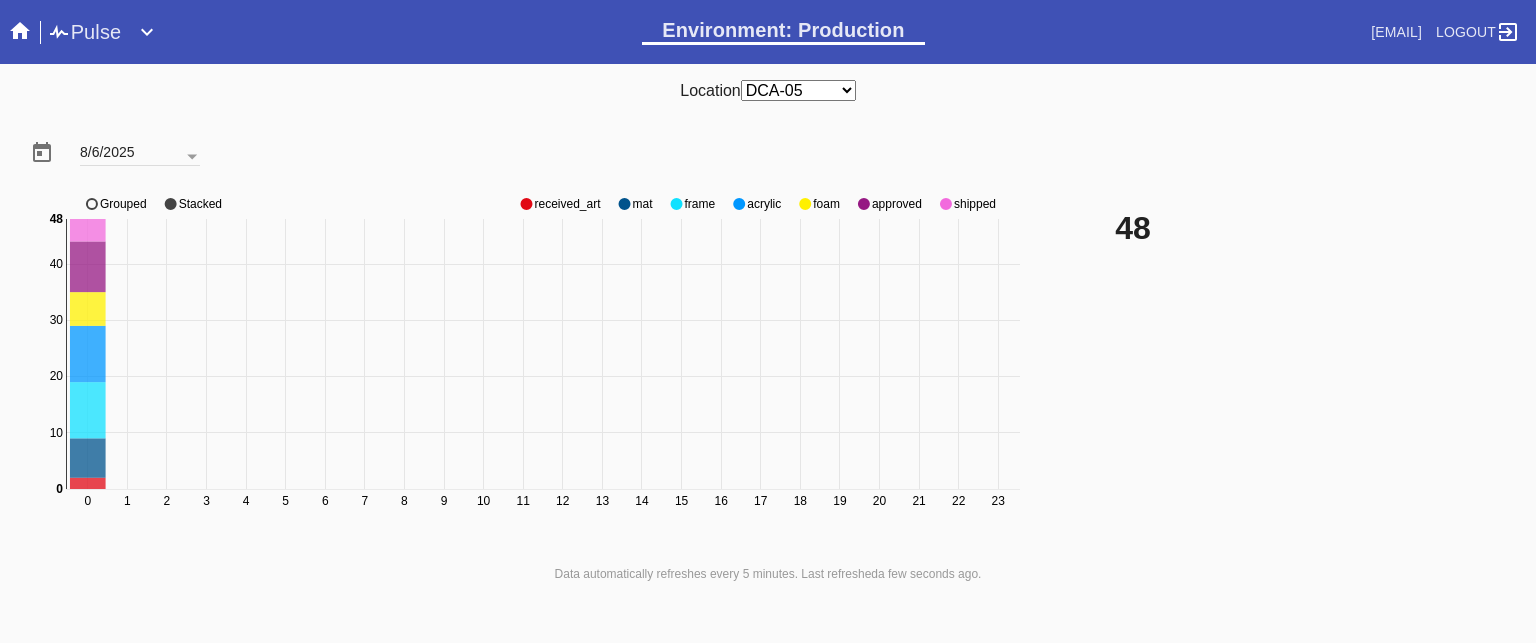 click on "approved" 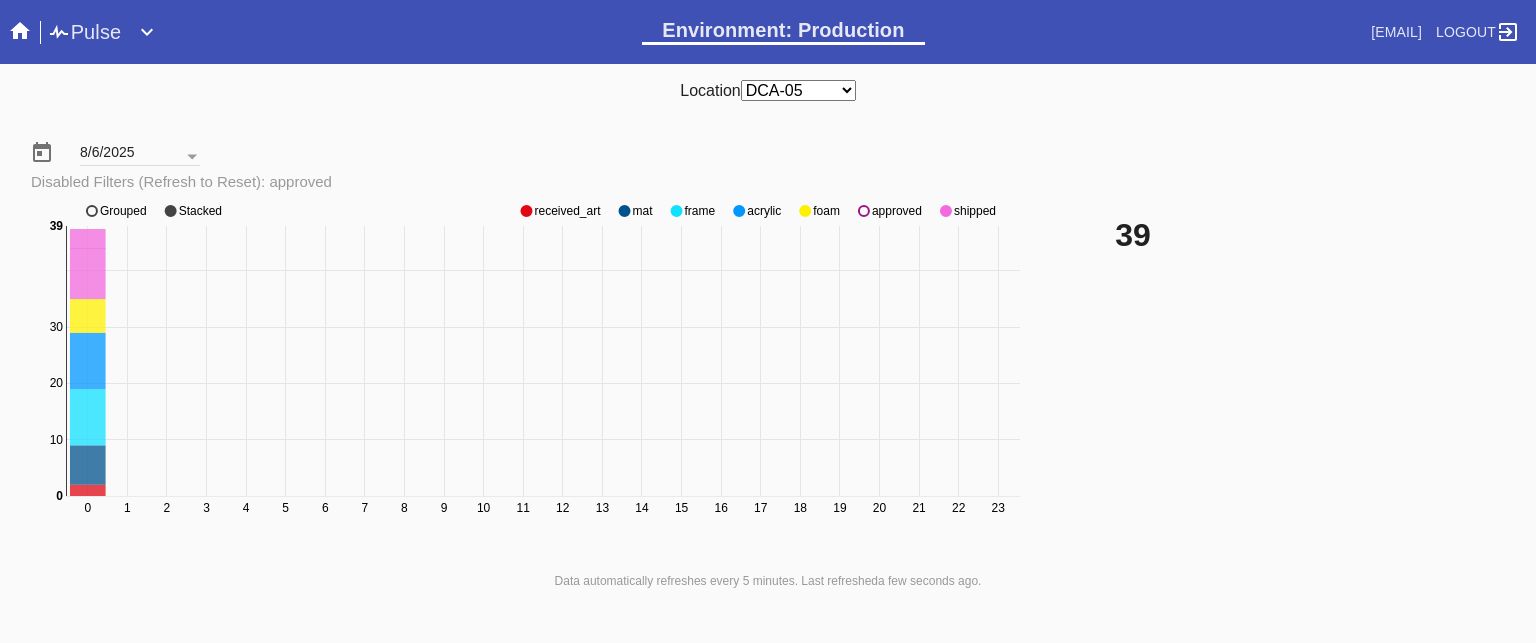 click on "approved" 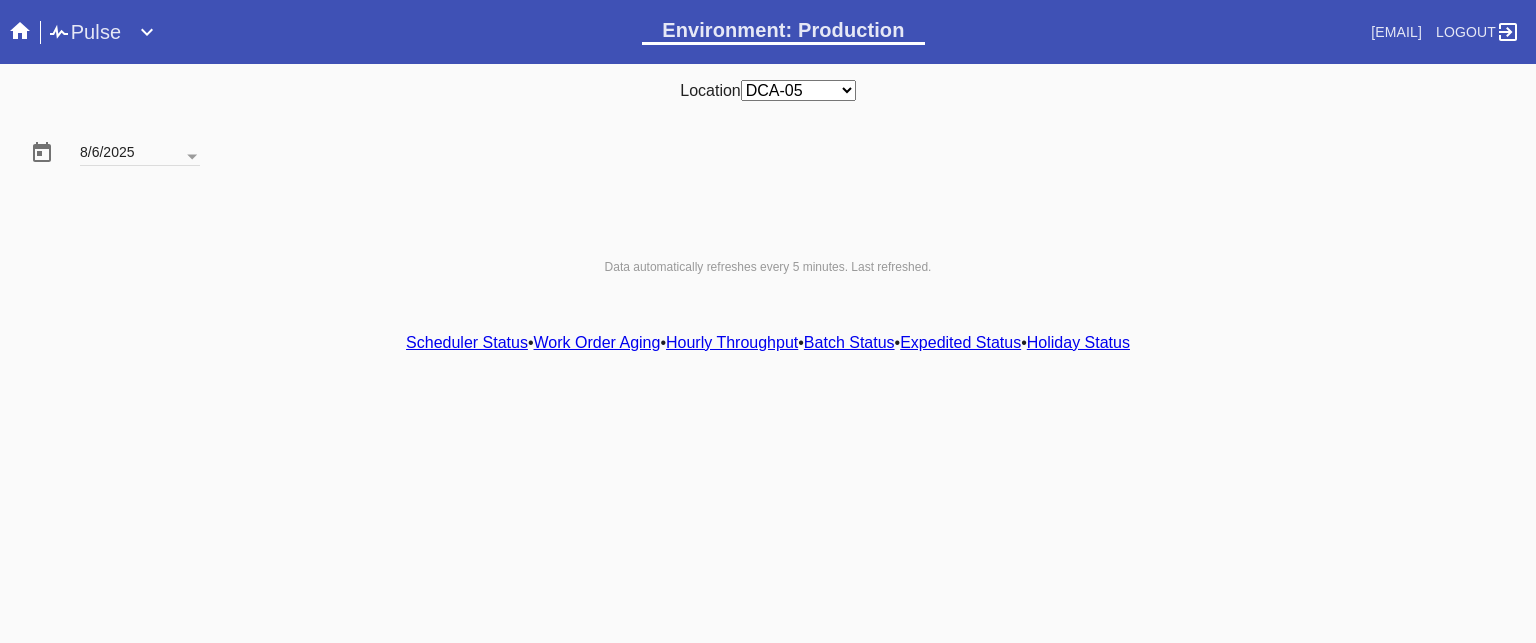 scroll, scrollTop: 0, scrollLeft: 0, axis: both 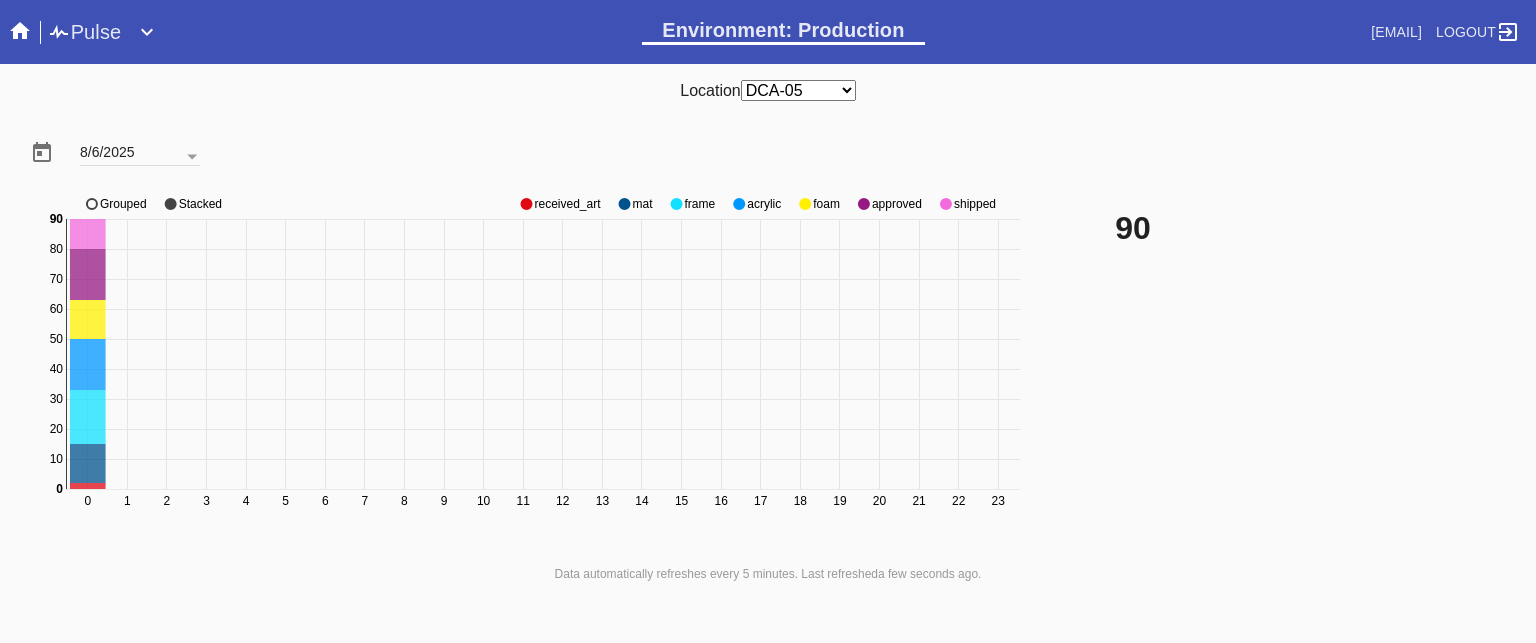 click on "approved" 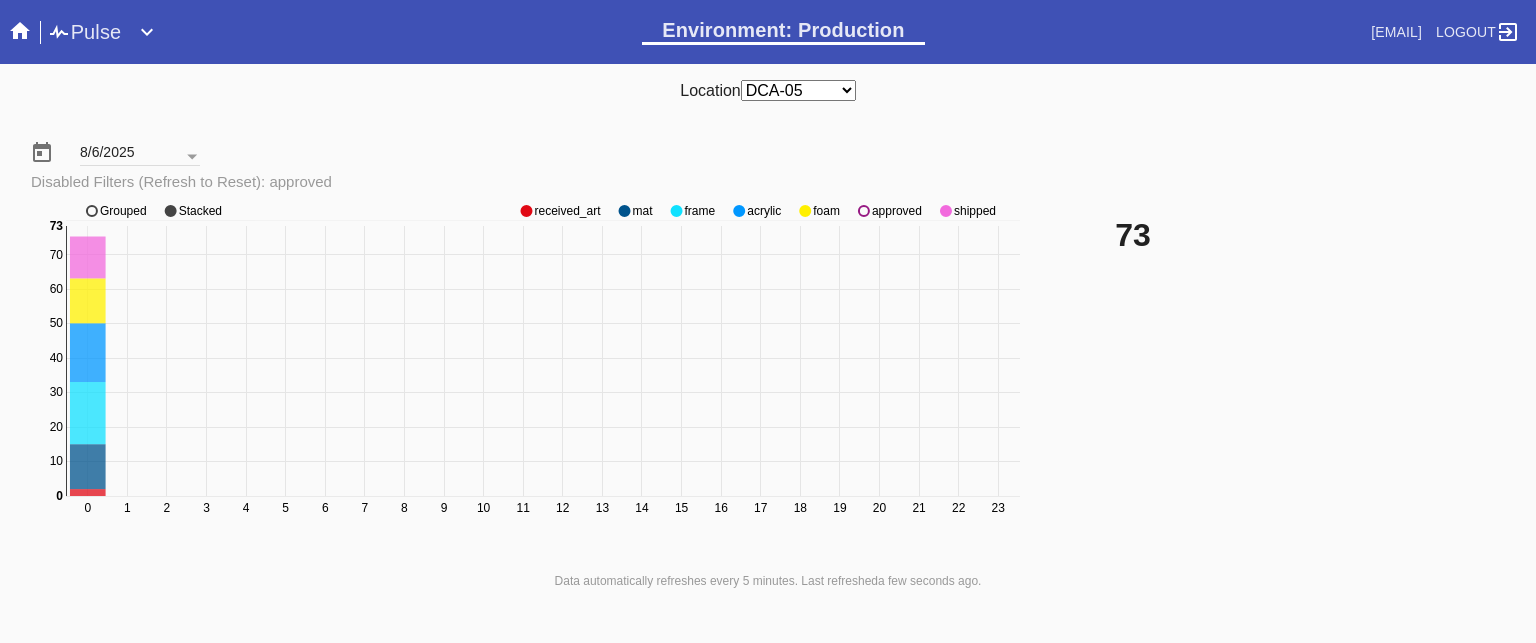 click on "0 1 2 3 4 5 6 7 8 9 10 11 12 13 14 15 16 17 18 19 20 21 22 23 0 10 20 30 40 50 60 70 80 90 0 73 received_art mat frame acrylic foam approved shipped Grouped Stacked" 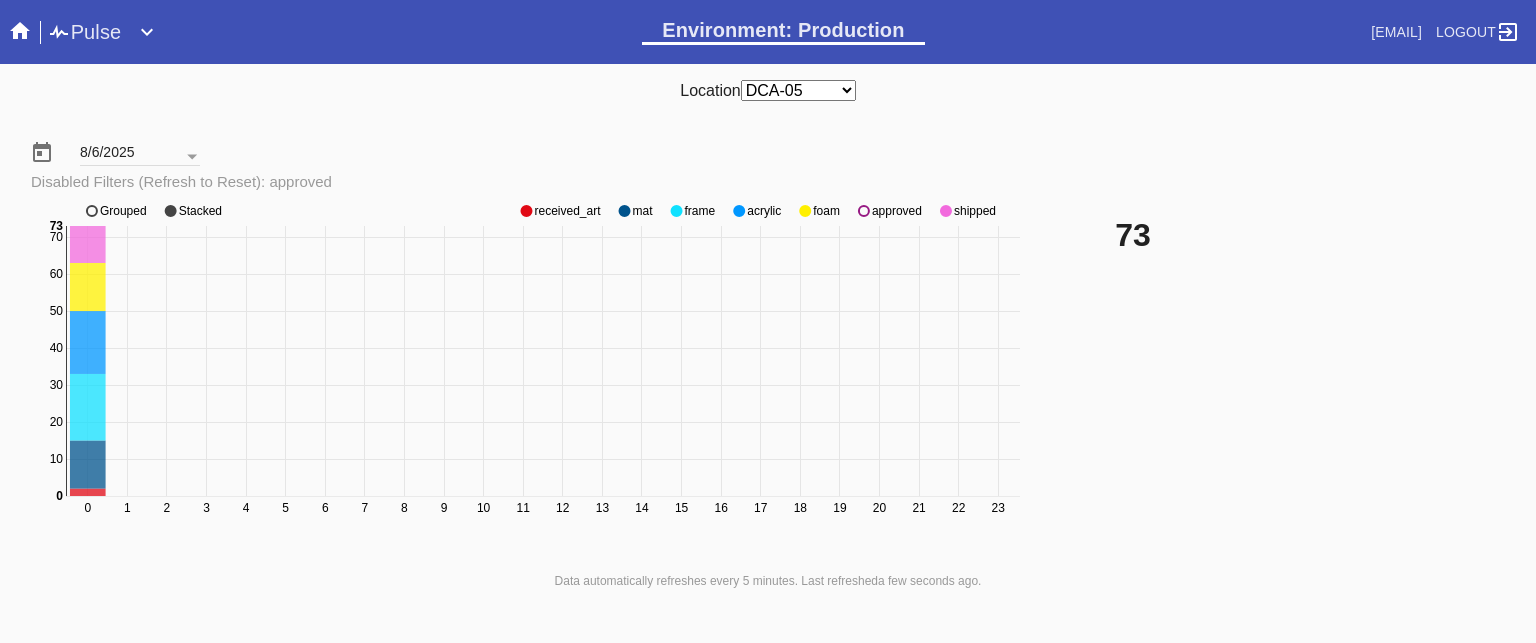 click on "0 1 2 3 4 5 6 7 8 9 10 11 12 13 14 15 16 17 18 19 20 21 22 23 0 10 20 30 40 50 60 70 0 73 received_art mat frame acrylic foam approved shipped Grouped Stacked" 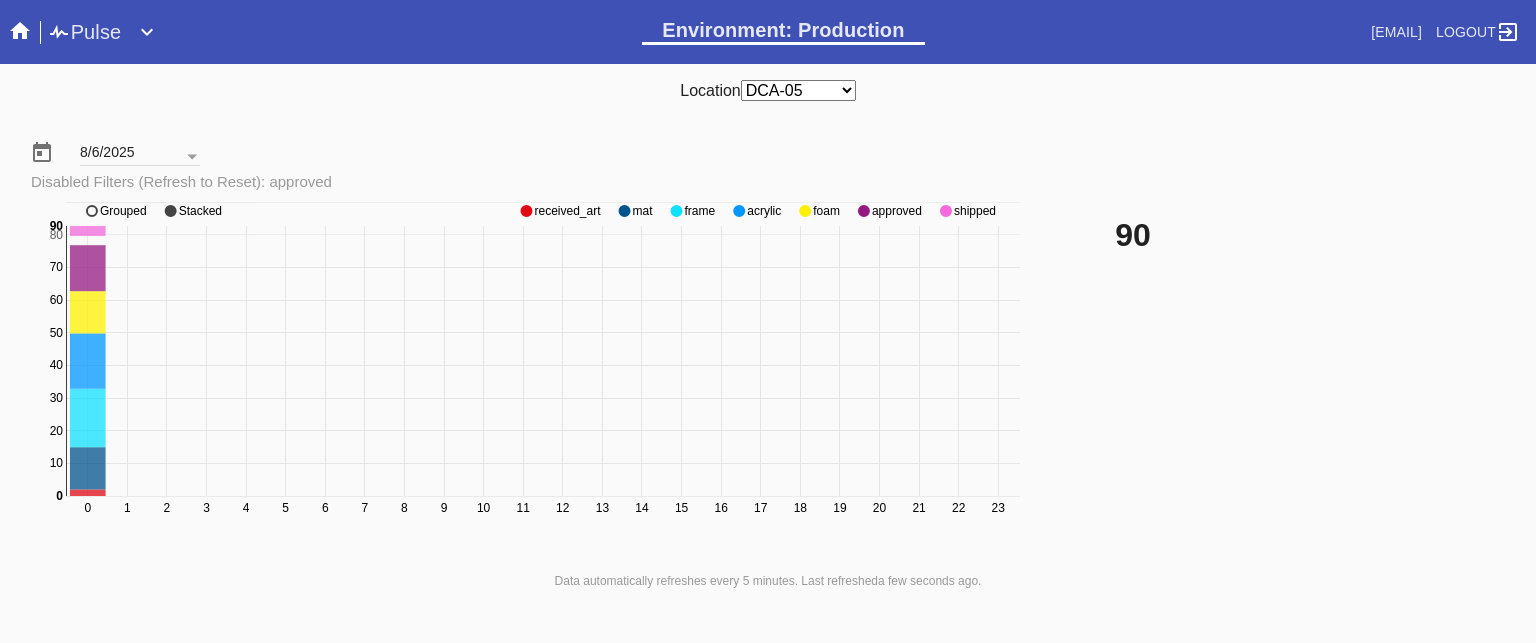 click on "approved" 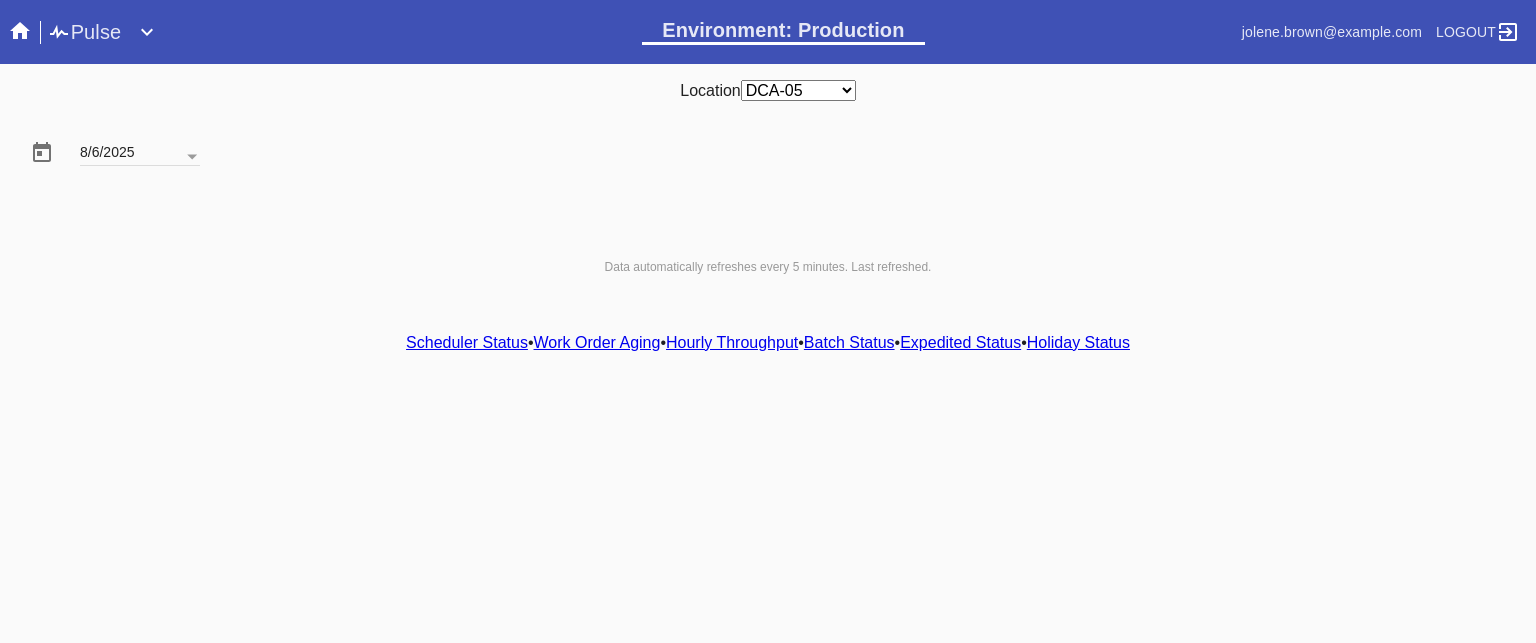 scroll, scrollTop: 0, scrollLeft: 0, axis: both 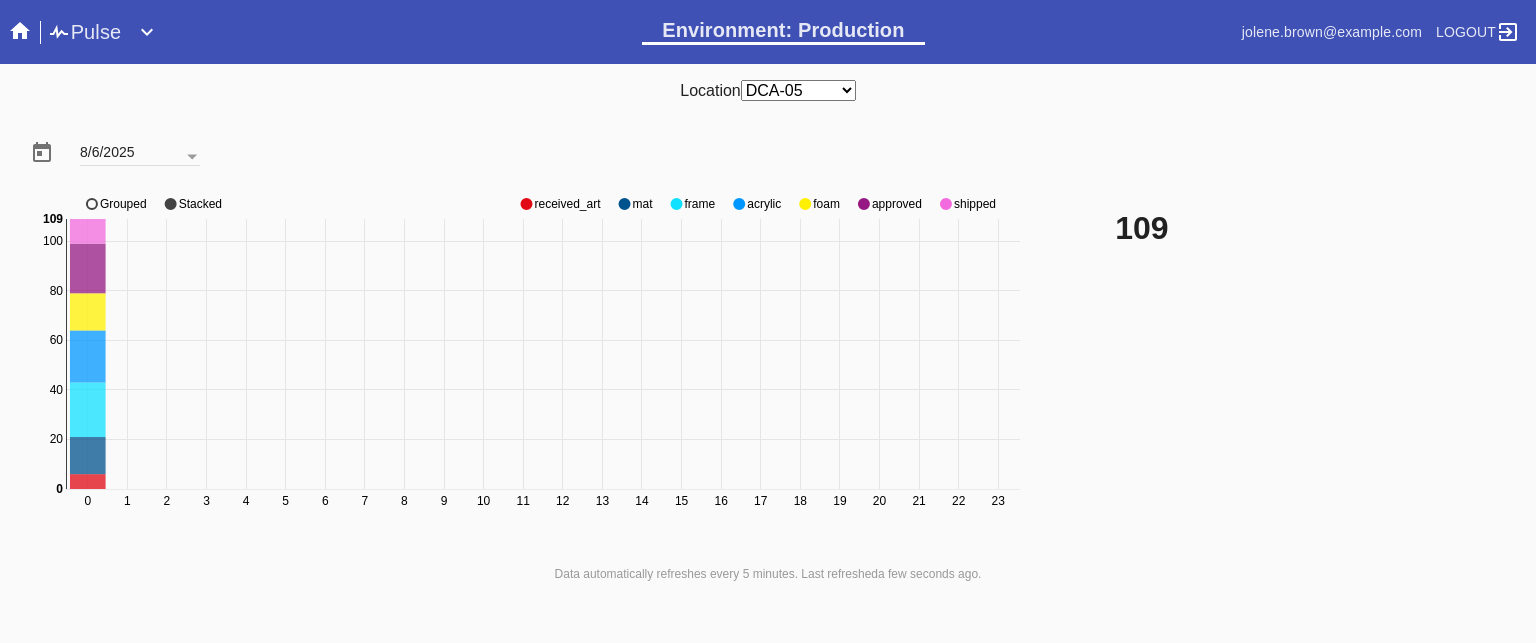 click on "approved" 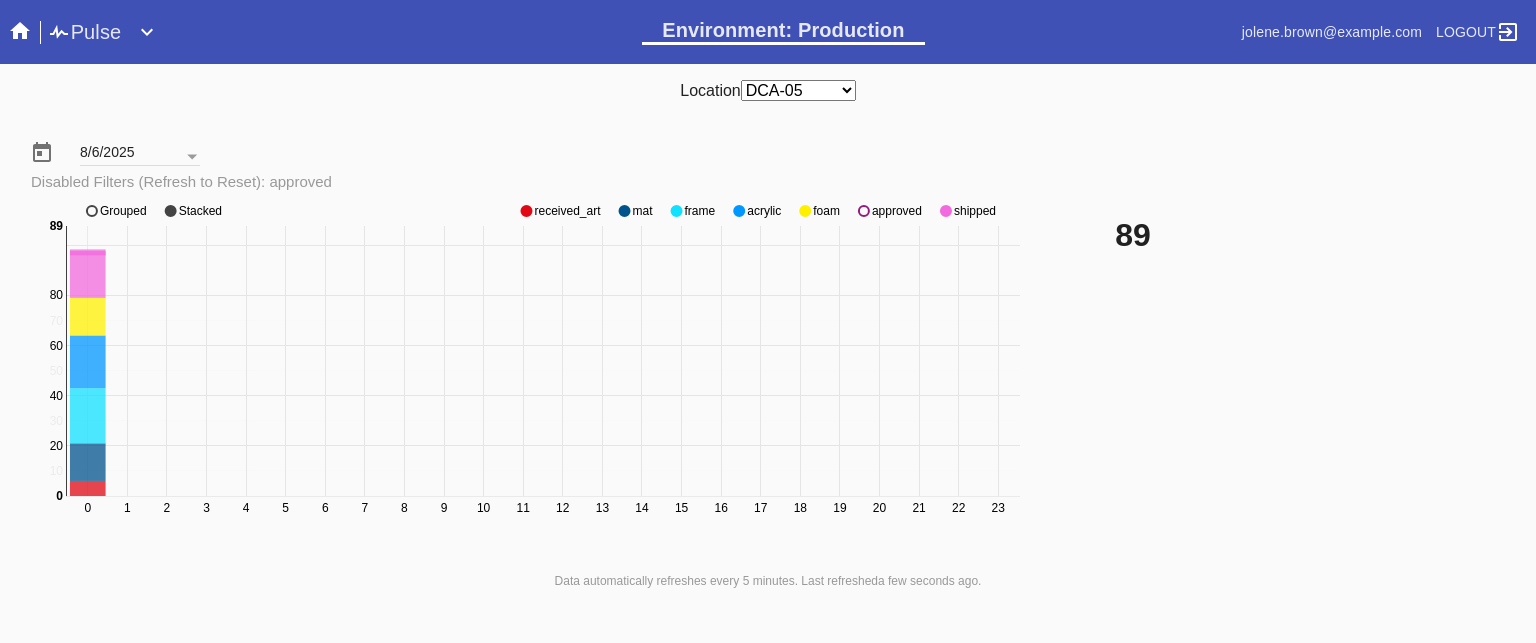 click on "0 1 2 3 4 5 6 7 8 9 10 11 12 13 14 15 16 17 18 19 20 21 22 23 0 10 20 30 40 50 60 70 80 100 0 89 received_art mat frame acrylic foam approved shipped Grouped Stacked" 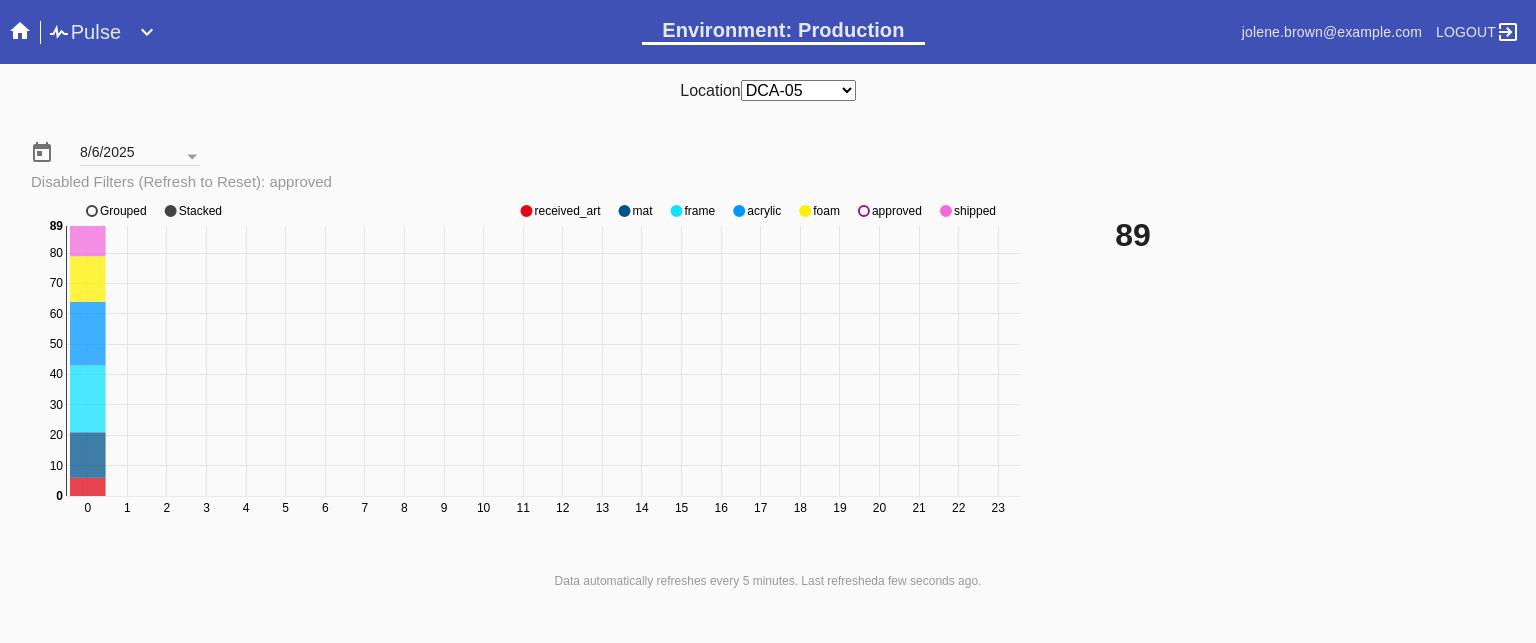 click on "approved" 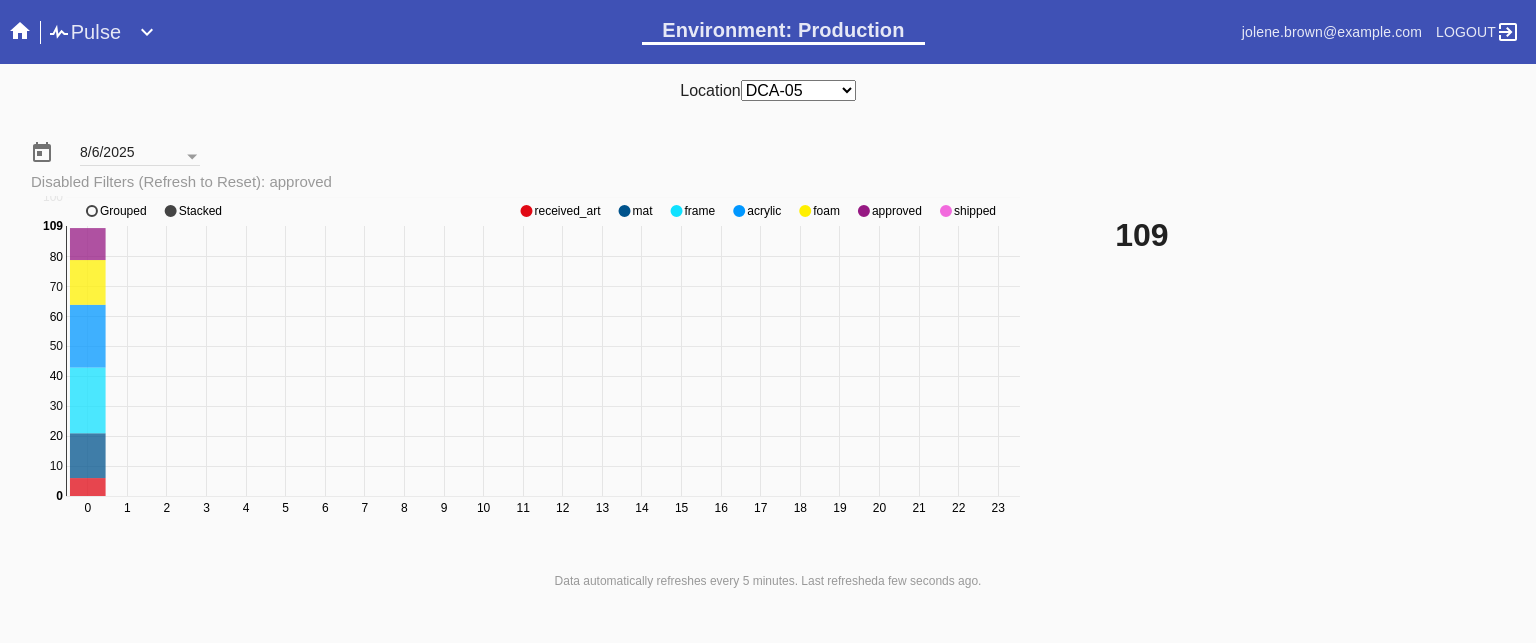 click on "approved" 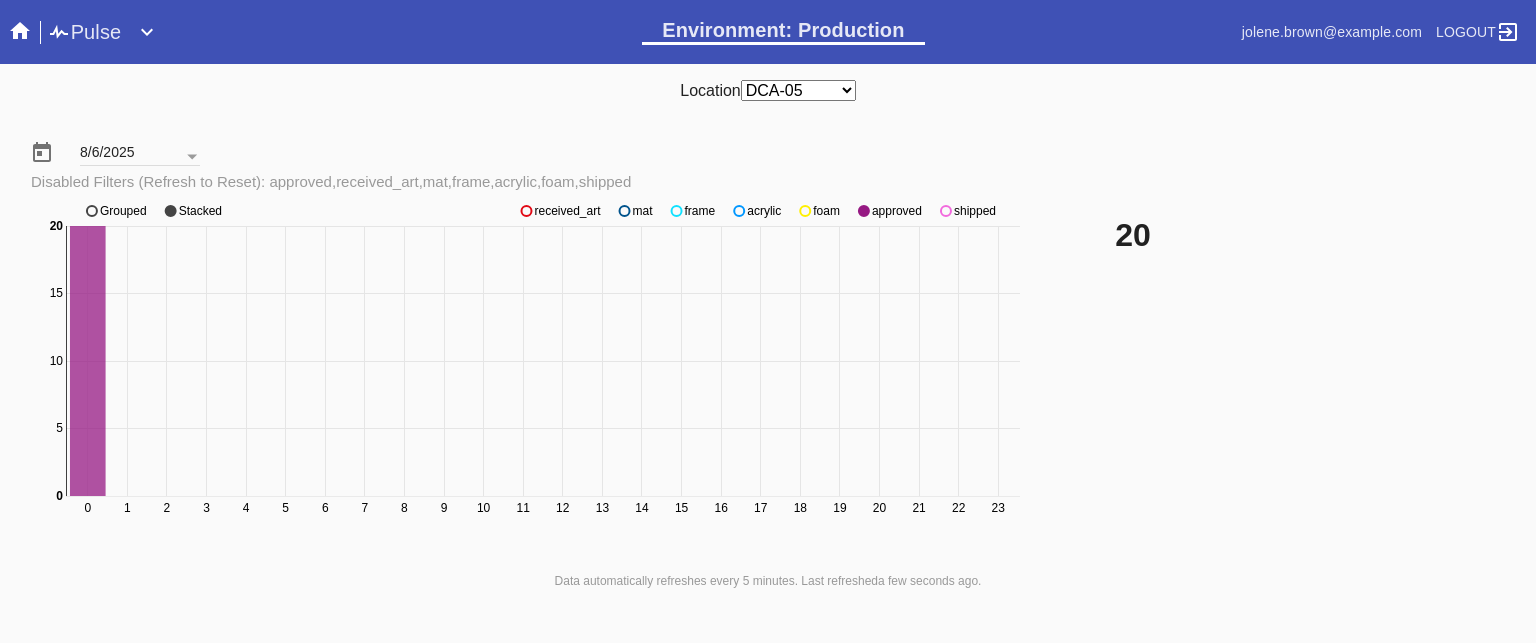 click on "approved" 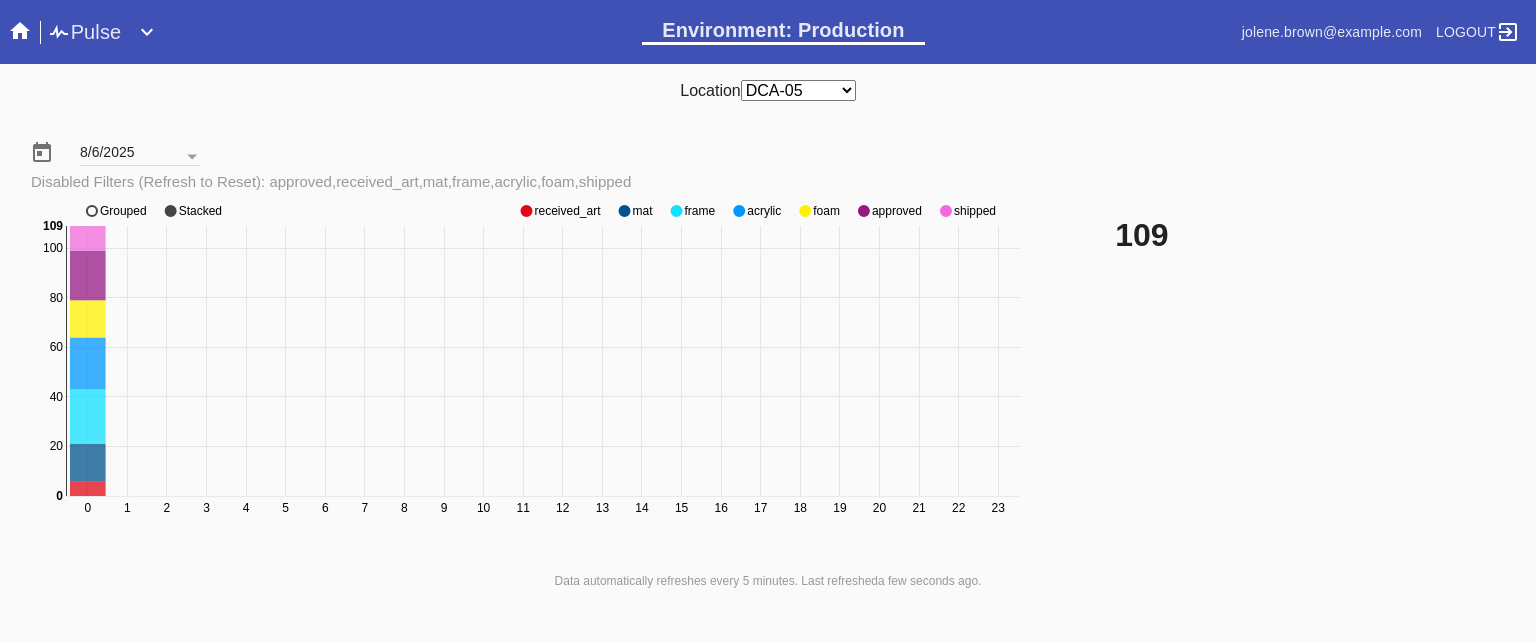 click on "approved" 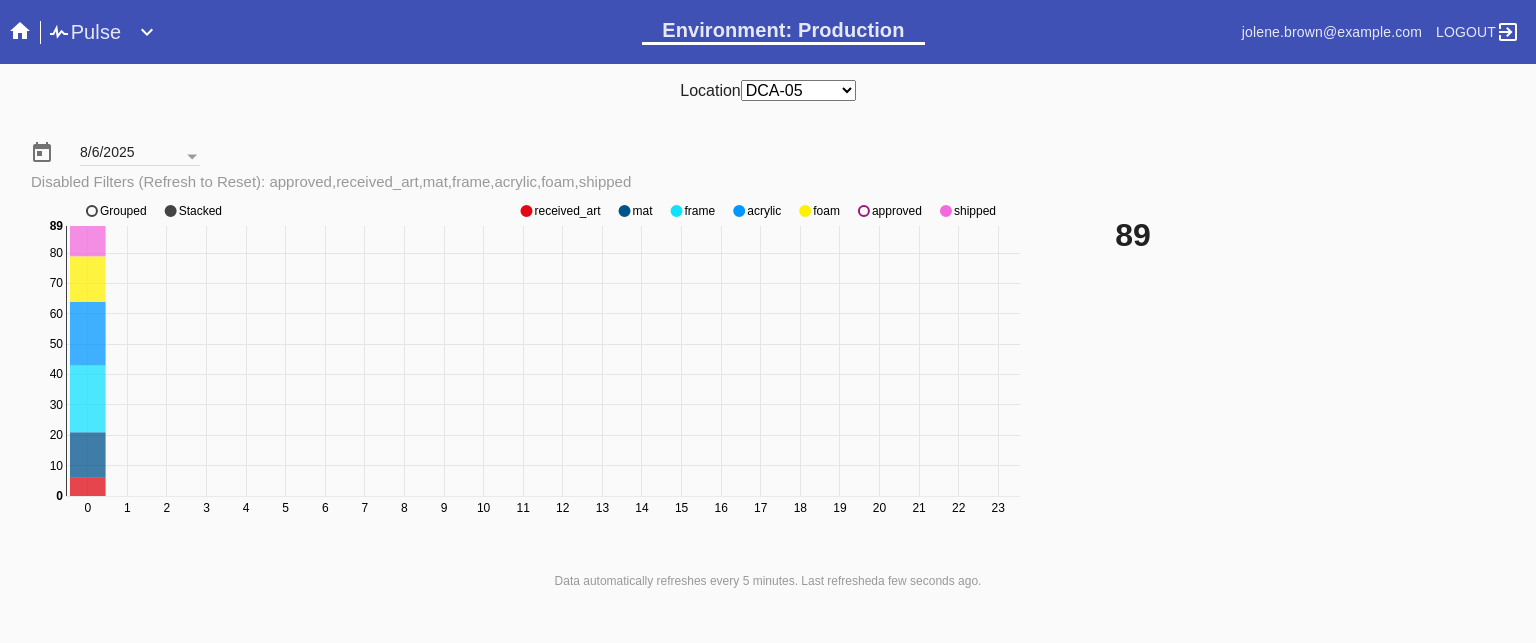 click on "approved" 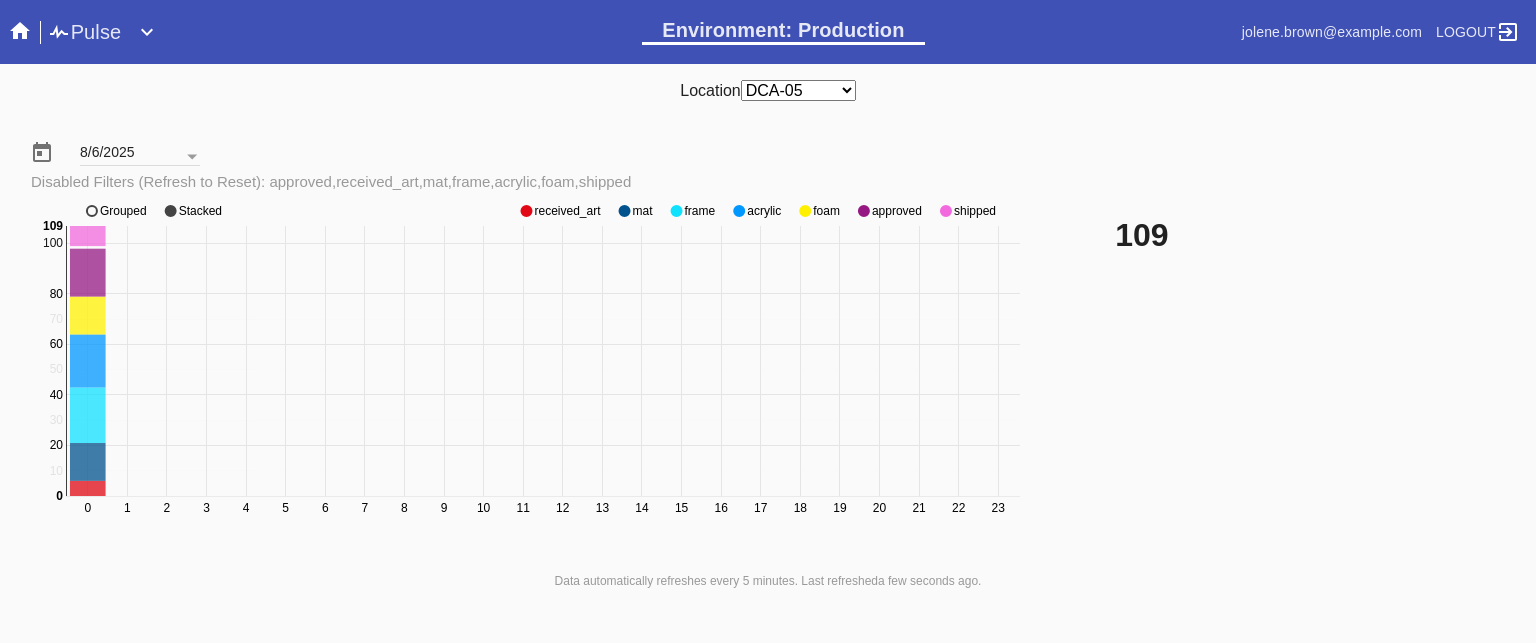 click on "approved" 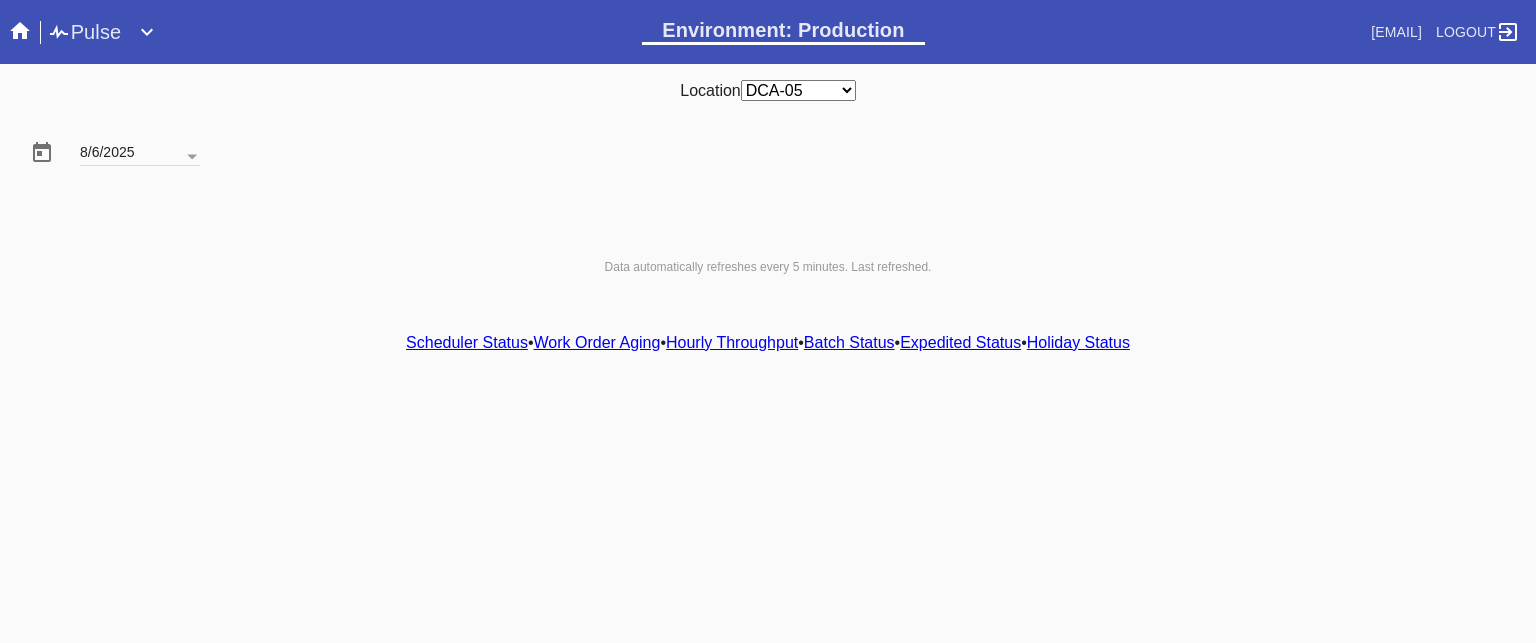 scroll, scrollTop: 0, scrollLeft: 0, axis: both 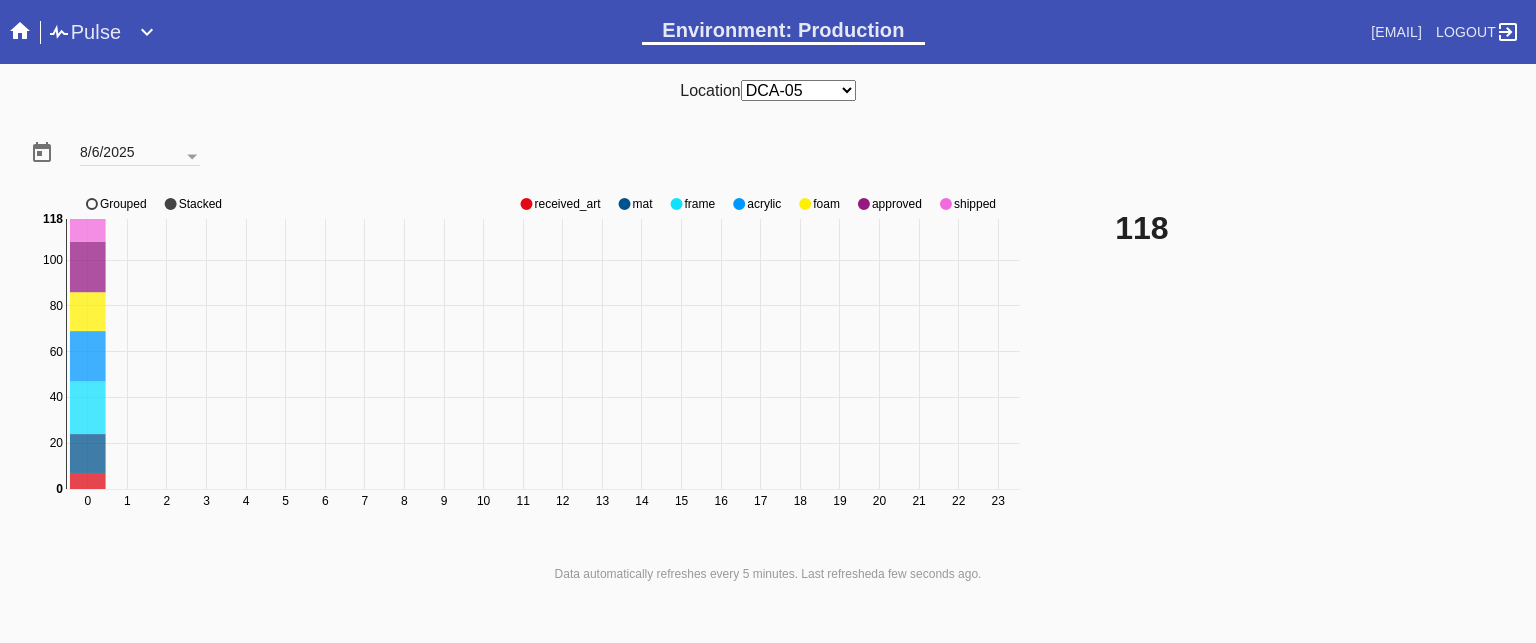 click on "approved" 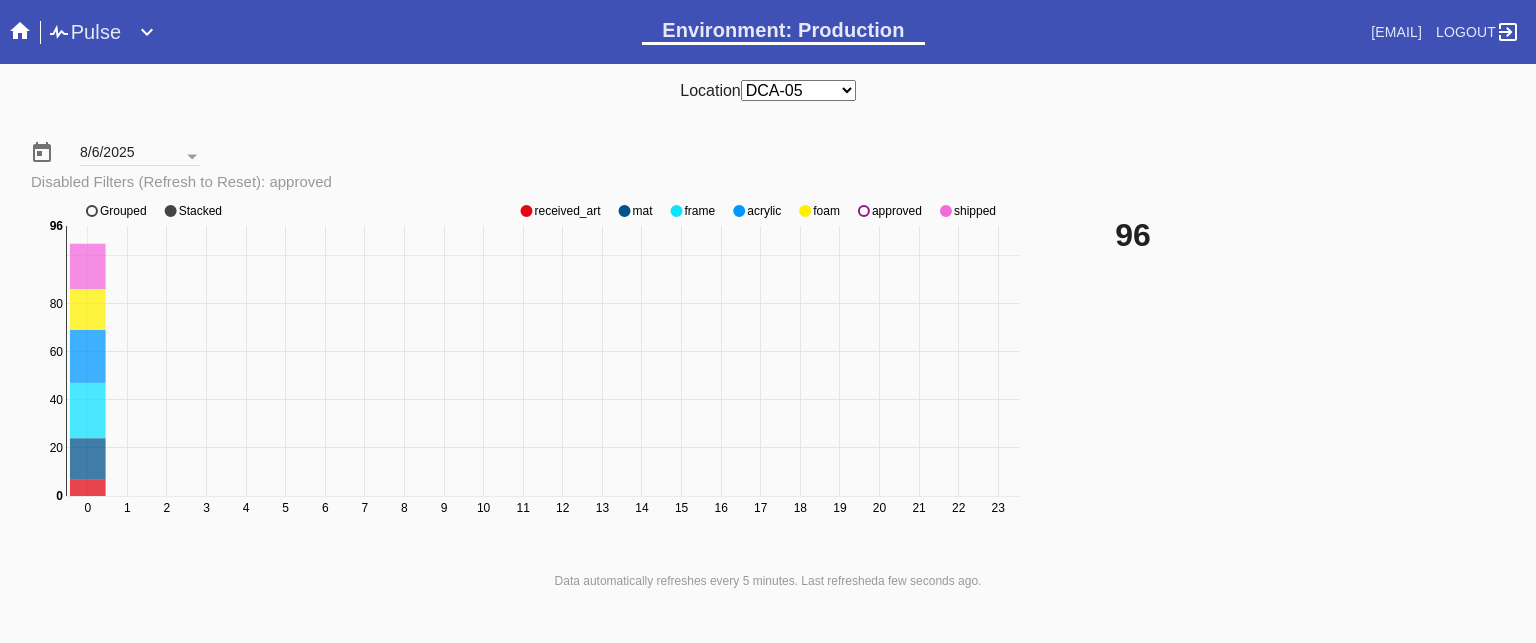 click on "approved" 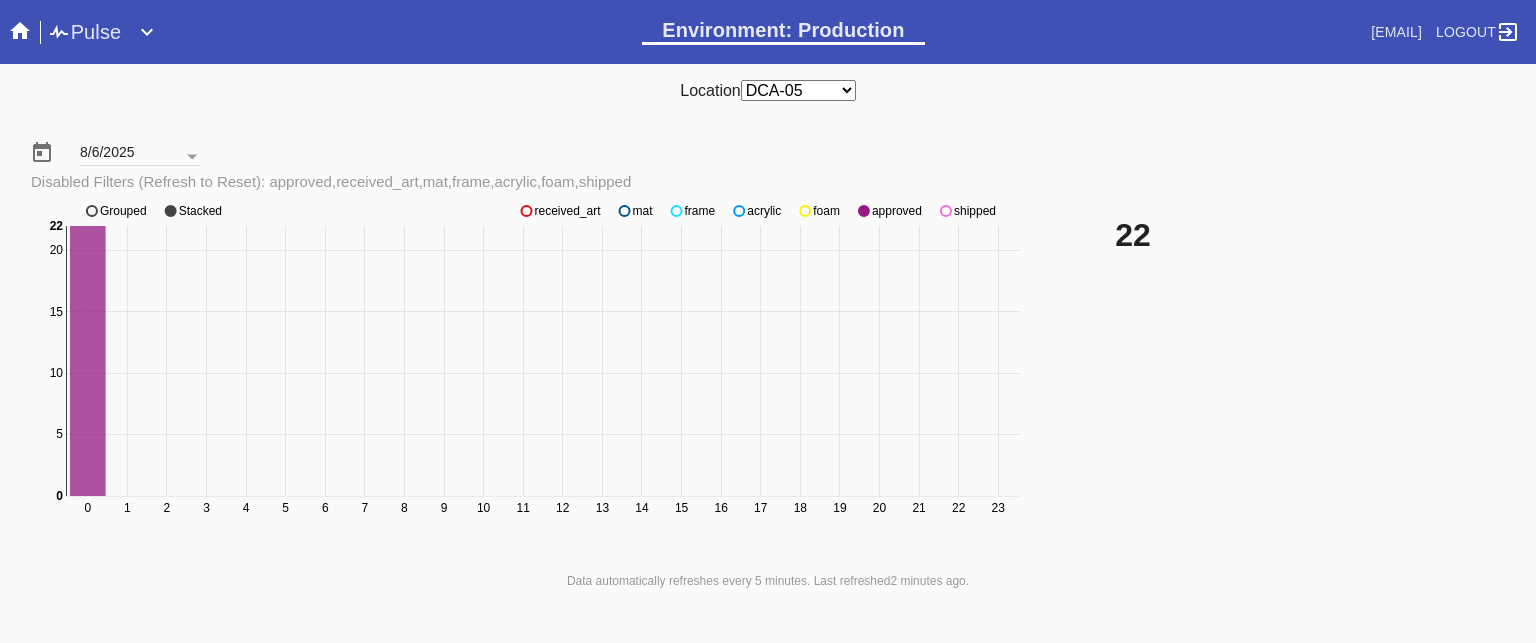 click on "Location   Any Location DCA-05 ELP-01 LAS-01 LEX-01 LEX-03" at bounding box center [768, 90] 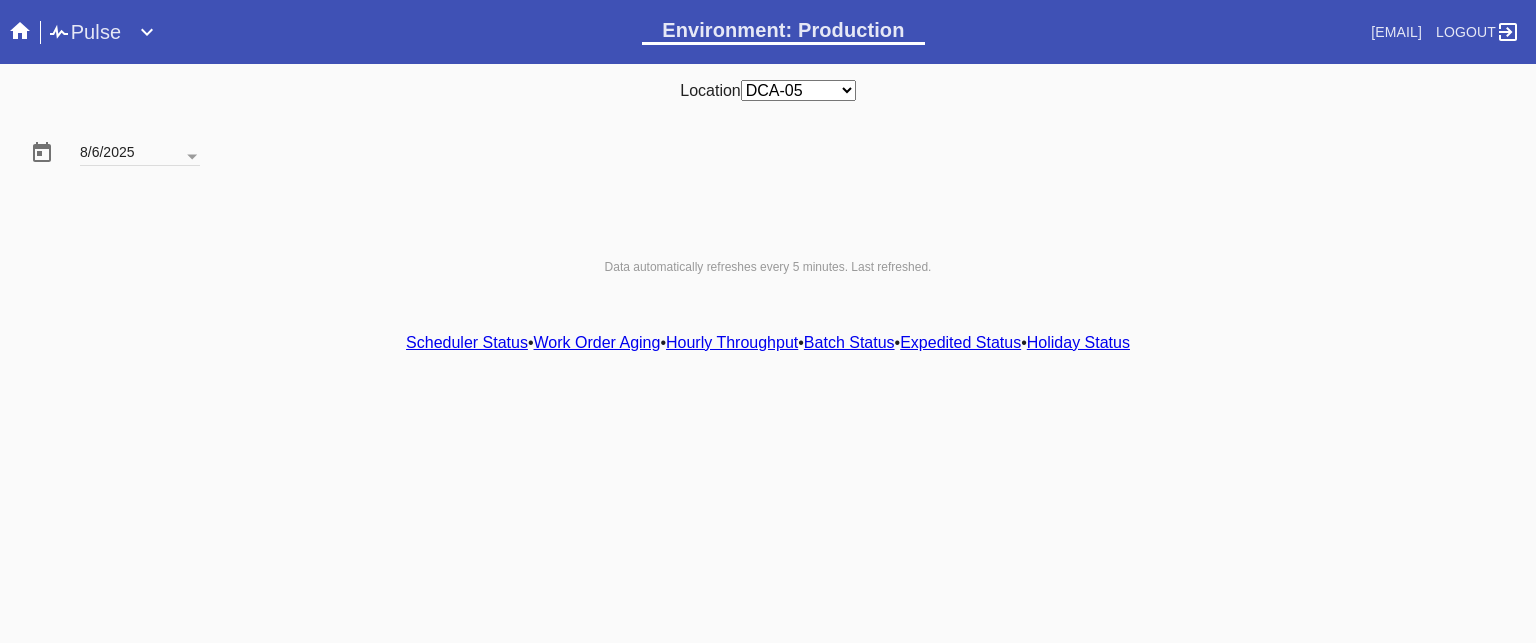 scroll, scrollTop: 0, scrollLeft: 0, axis: both 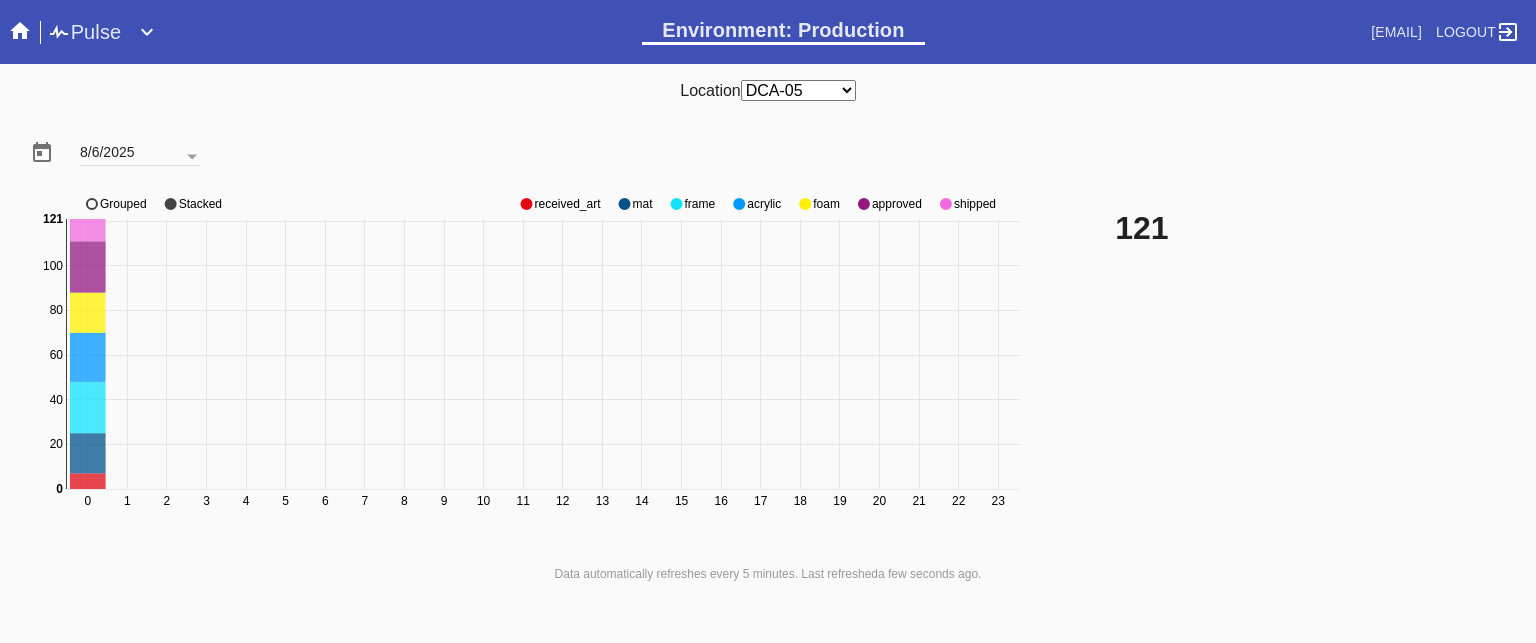 click on "approved" 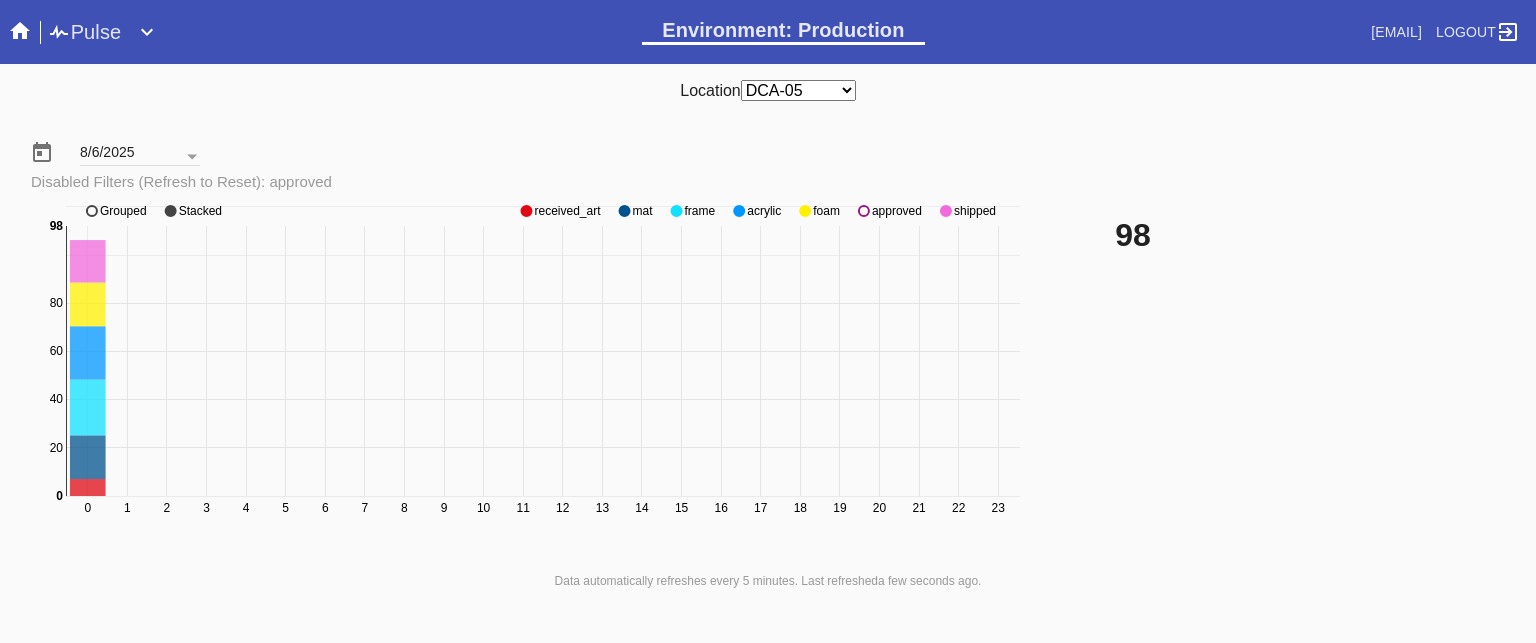 click on "approved" 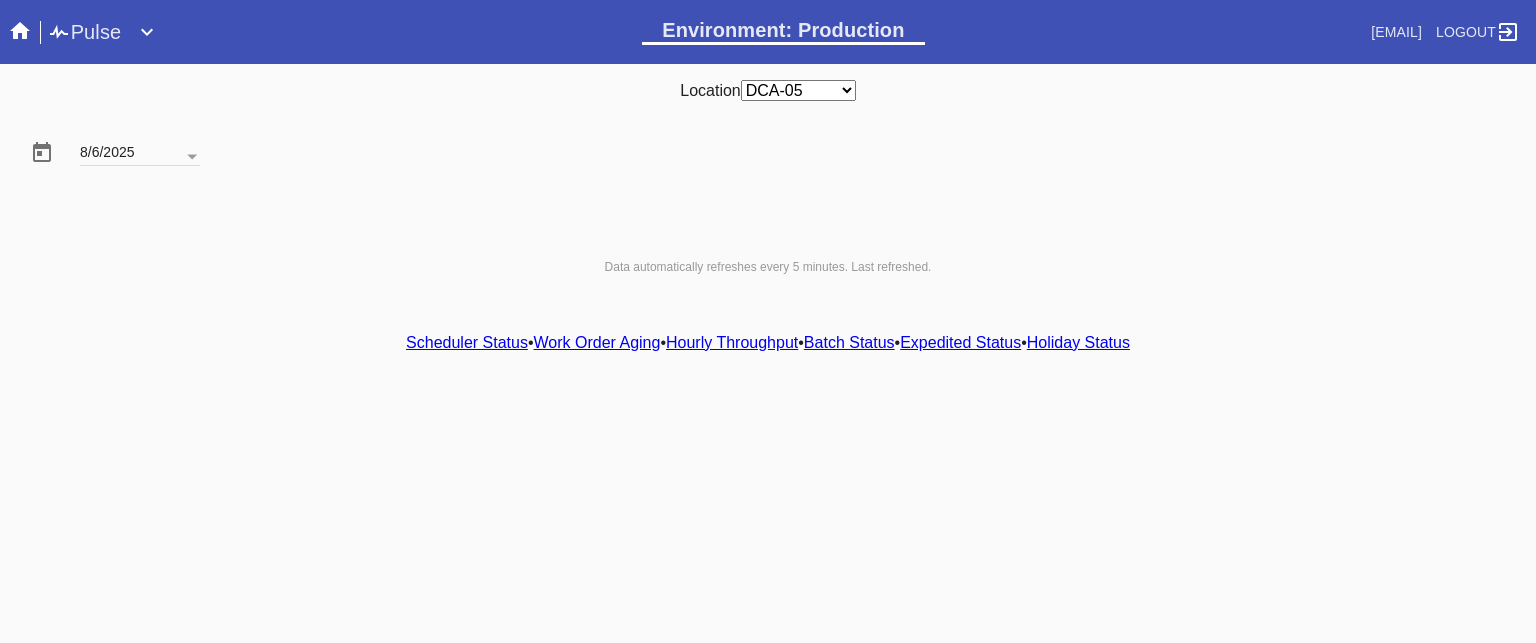 scroll, scrollTop: 0, scrollLeft: 0, axis: both 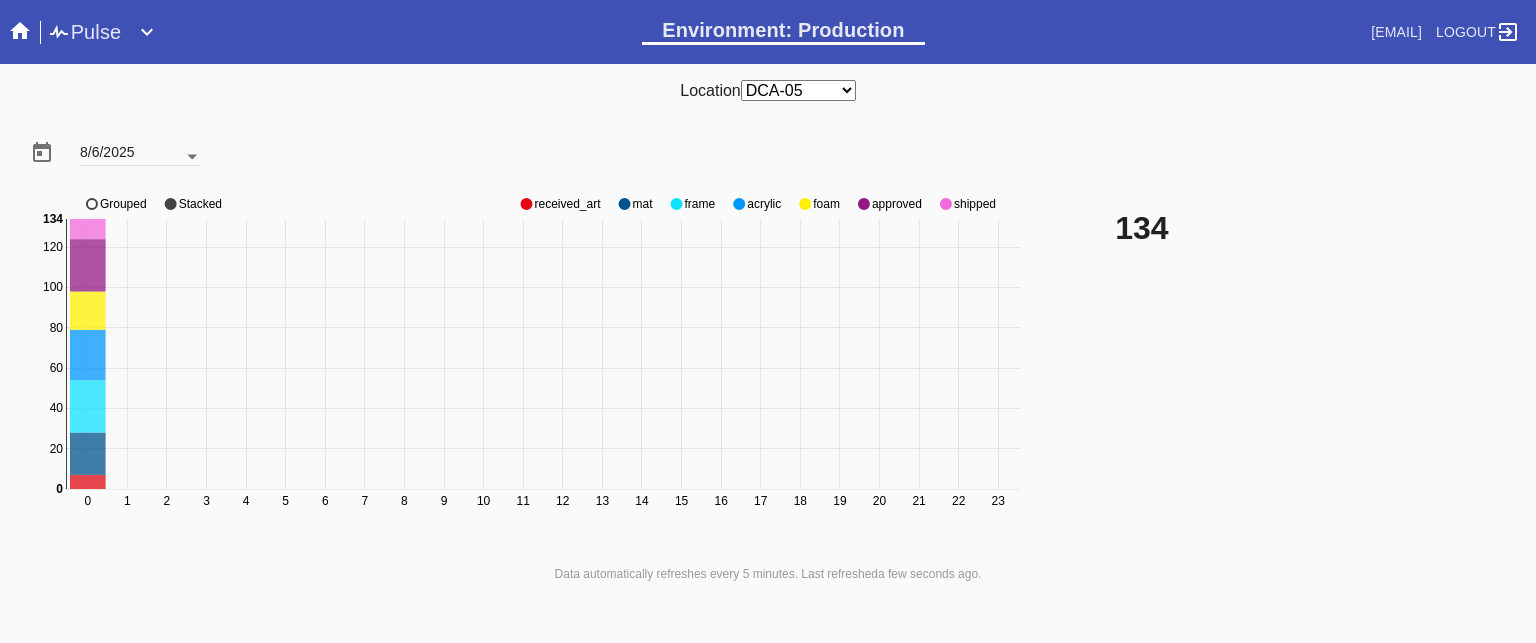 click at bounding box center (192, 157) 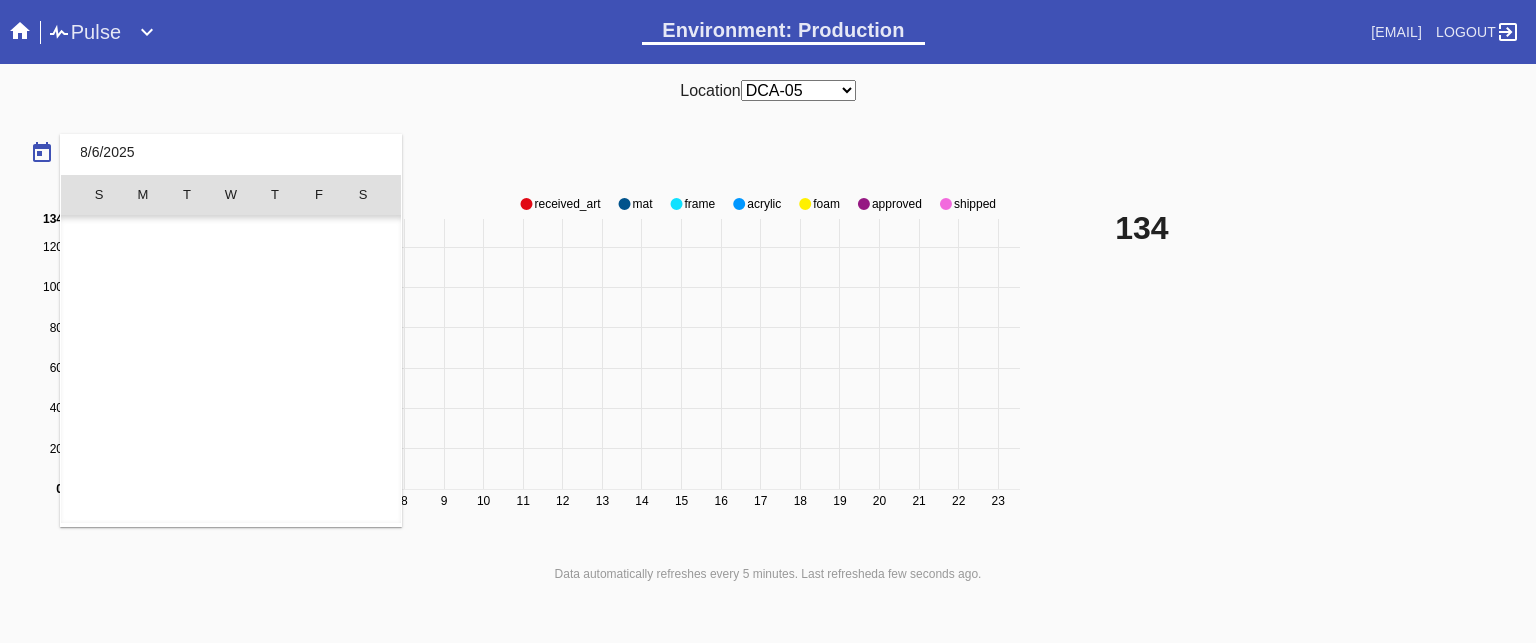 scroll, scrollTop: 462955, scrollLeft: 0, axis: vertical 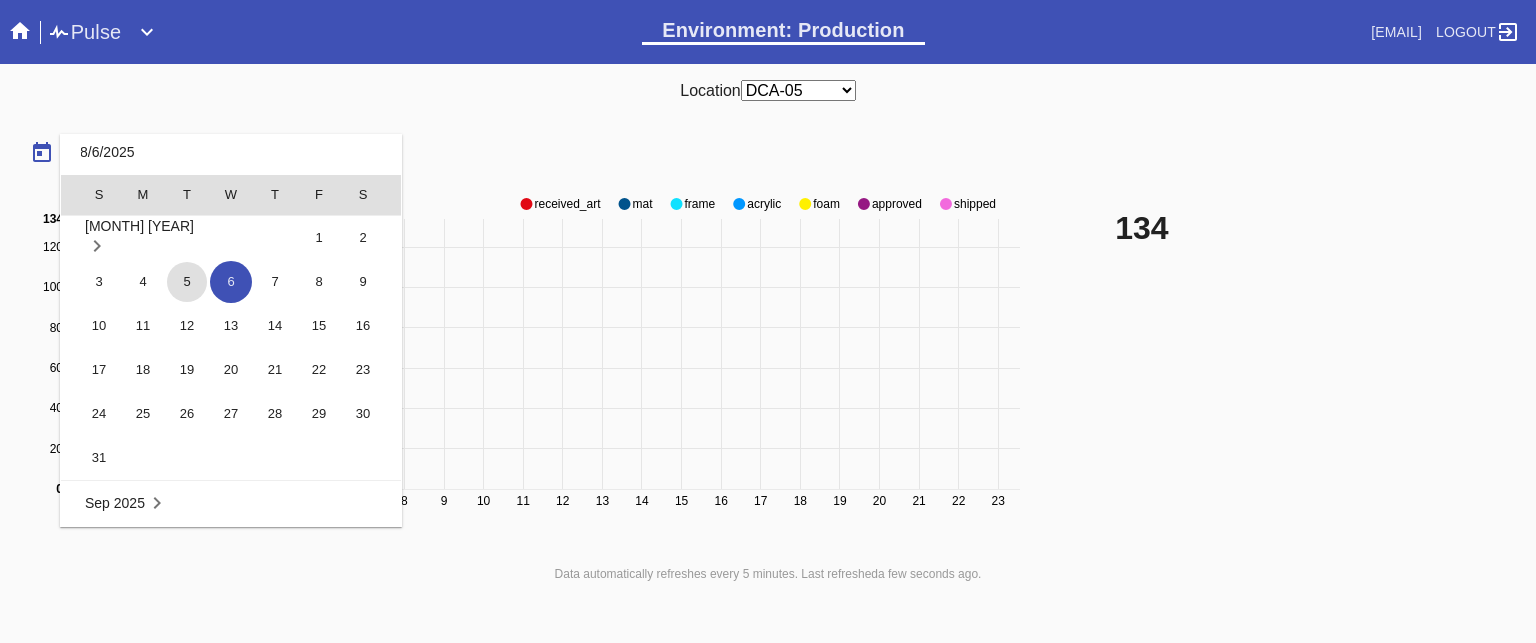 click on "5" at bounding box center [187, 282] 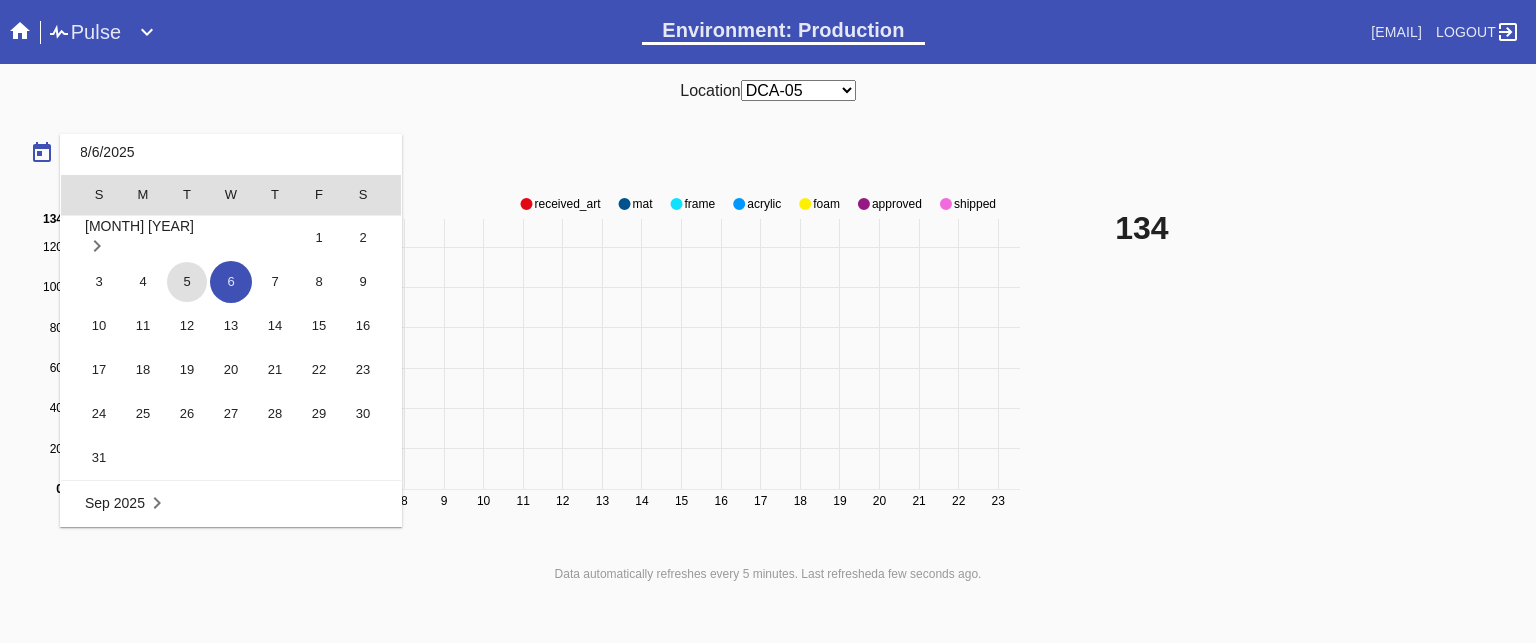 type on "8/5/2025" 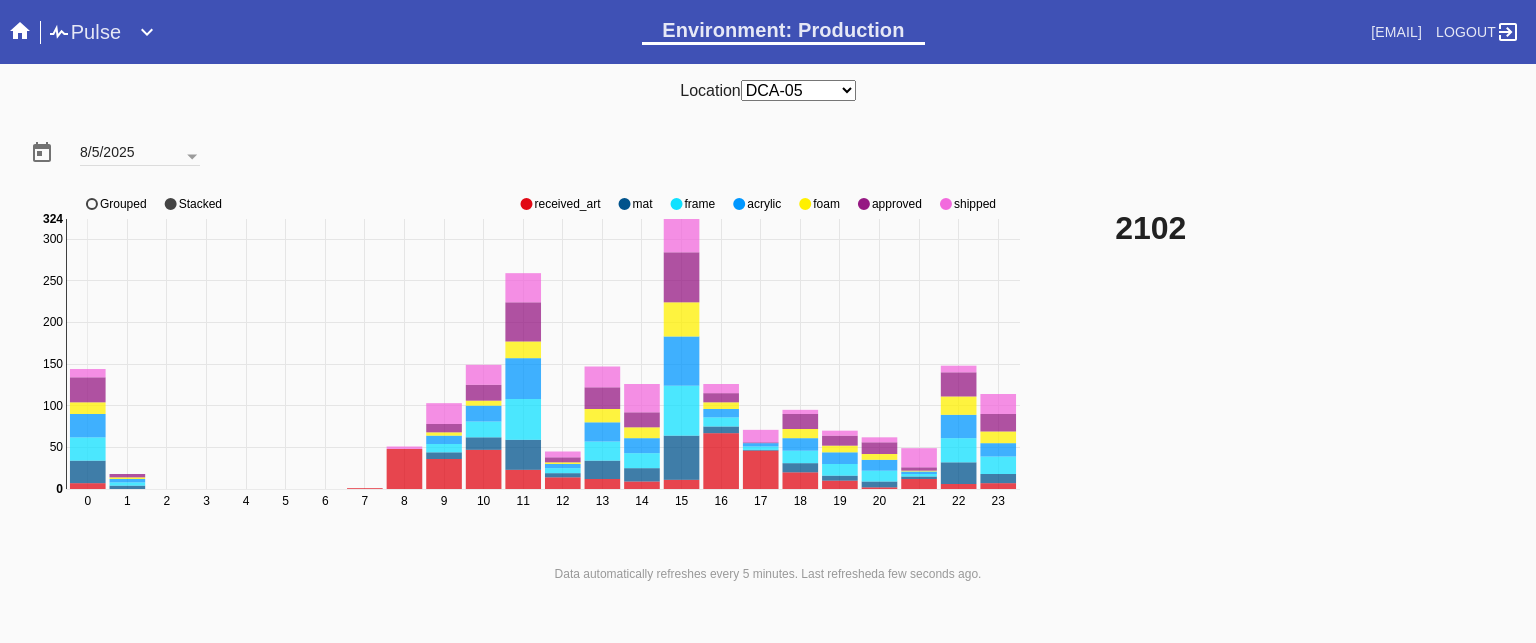 click on "received_art" 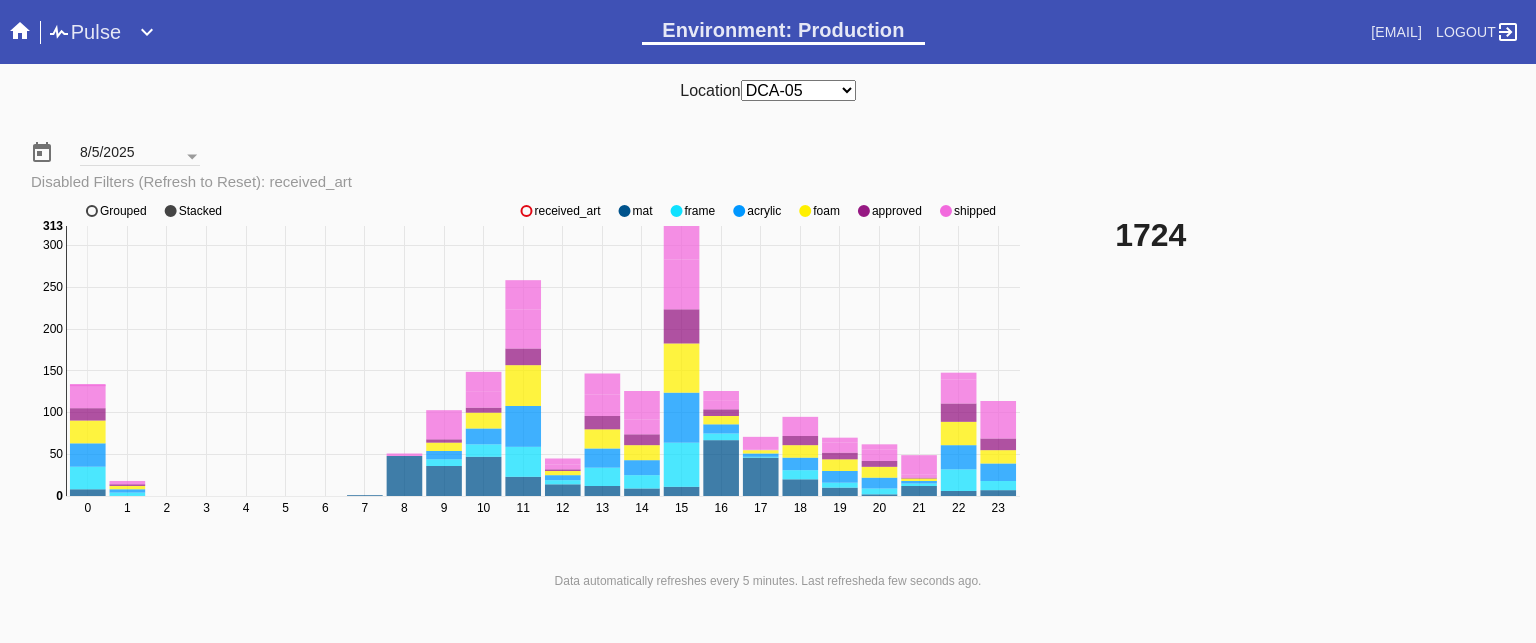 click on "0 1 2 3 4 5 6 7 8 9 10 11 12 13 14 15 16 17 18 19 20 21 22 23 0 50 100 150 200 250 300 0 313 received_art mat frame acrylic foam approved shipped Grouped Stacked" 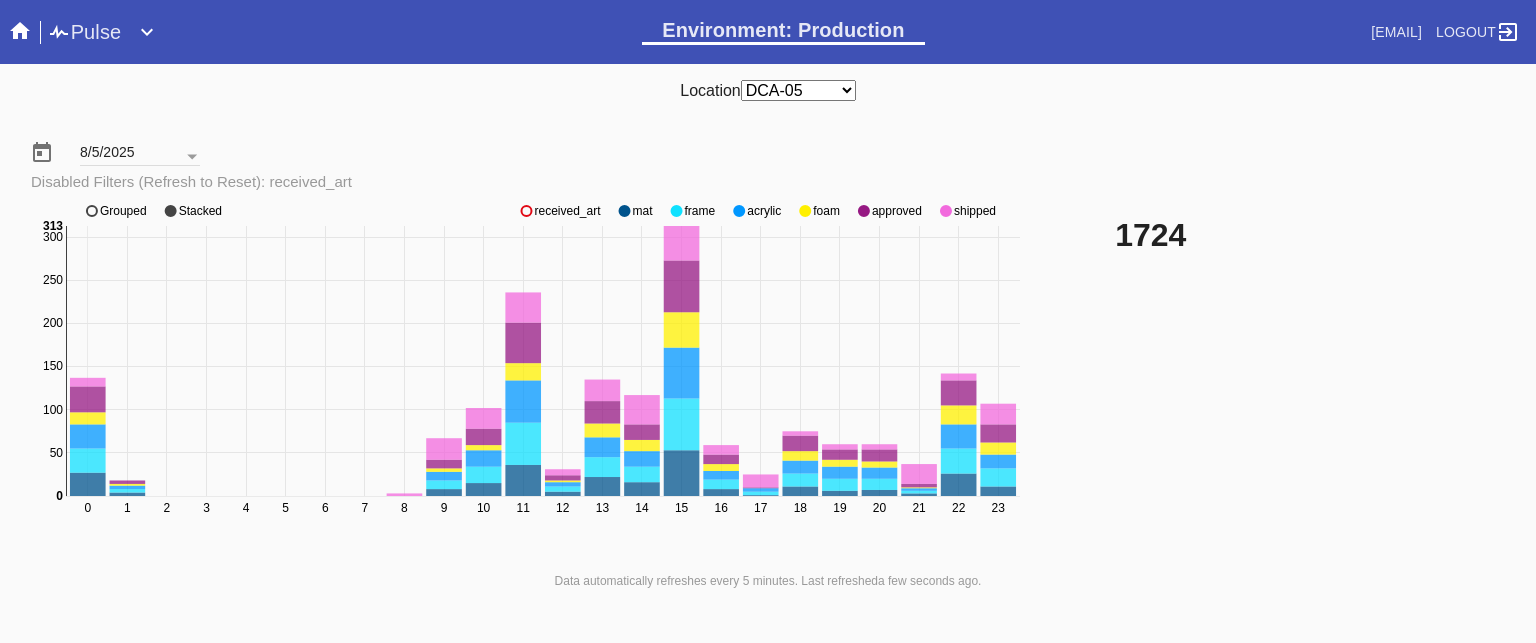 click on "received_art" 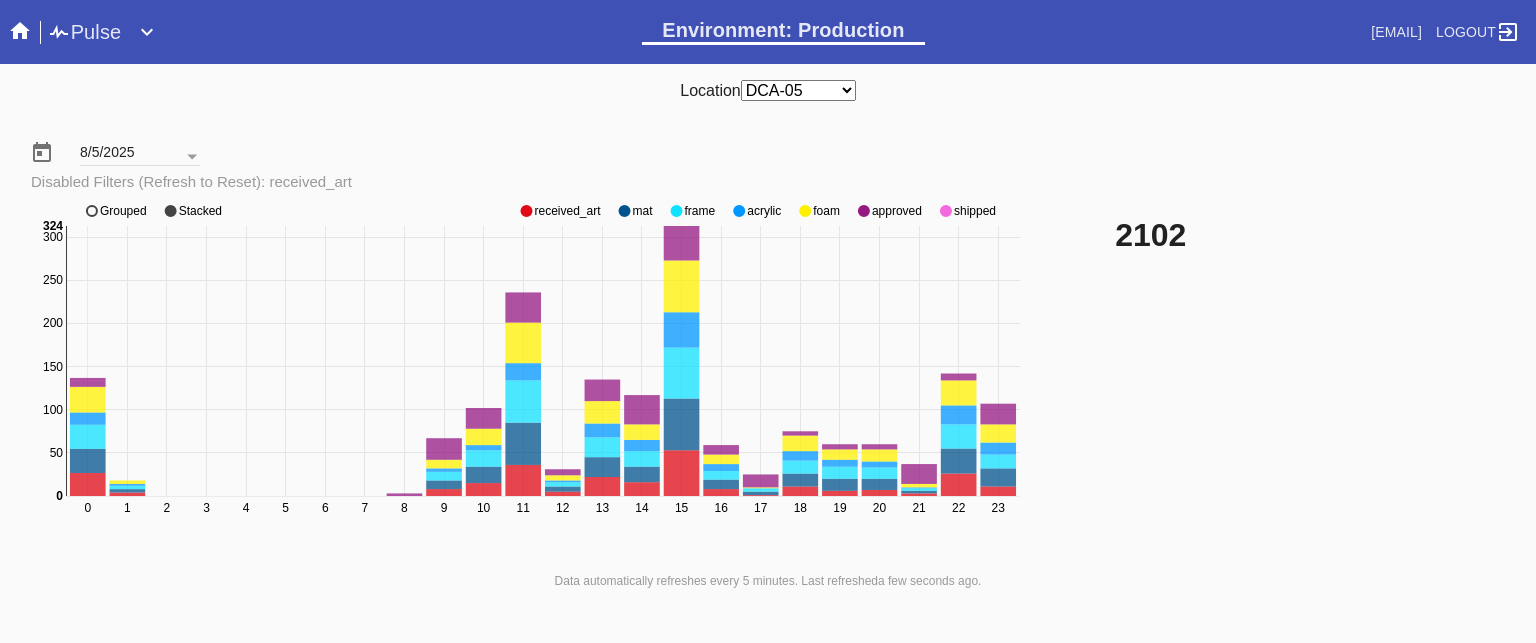 click on "received_art" 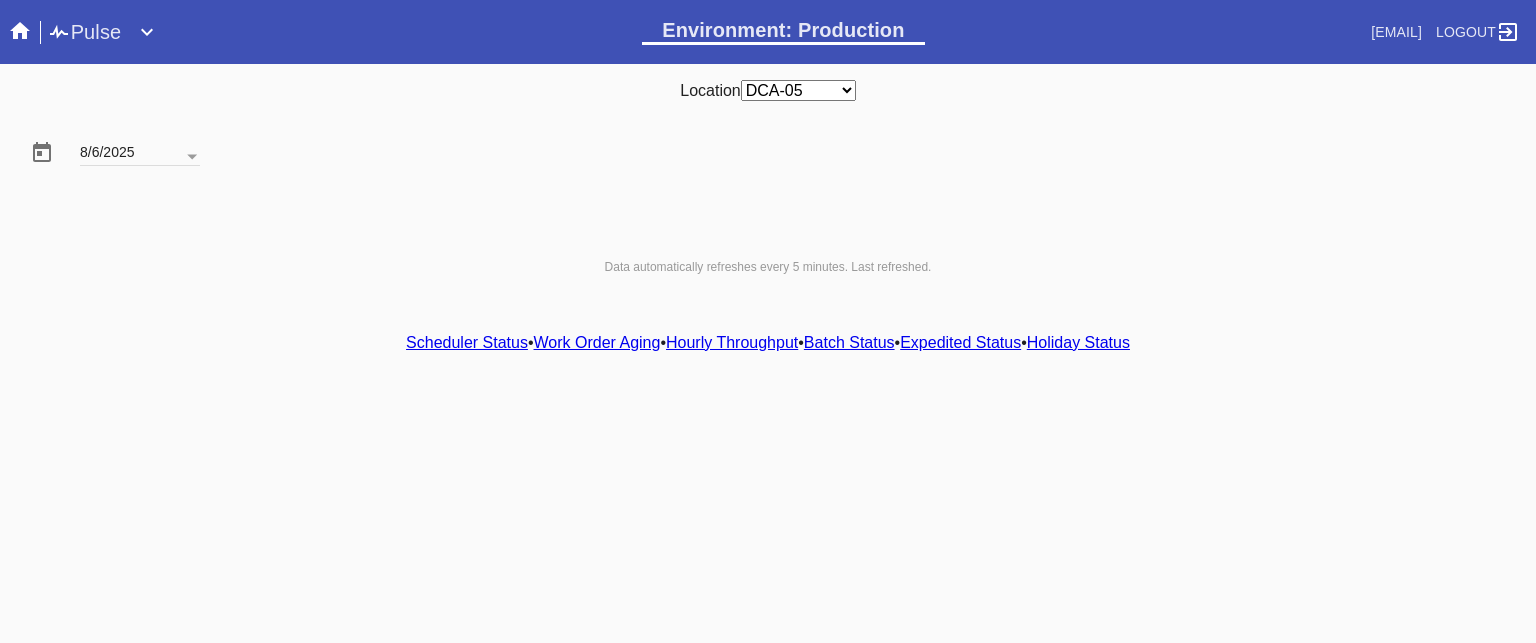 scroll, scrollTop: 0, scrollLeft: 0, axis: both 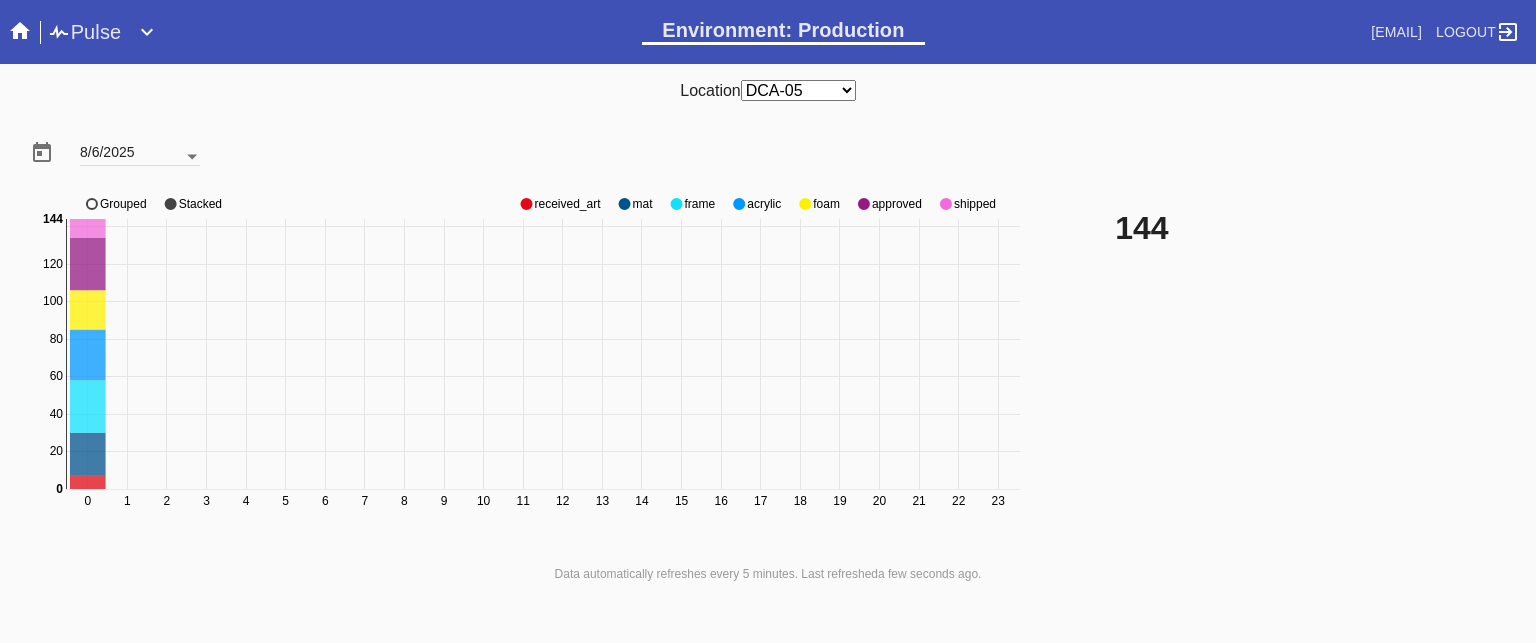 click at bounding box center (192, 157) 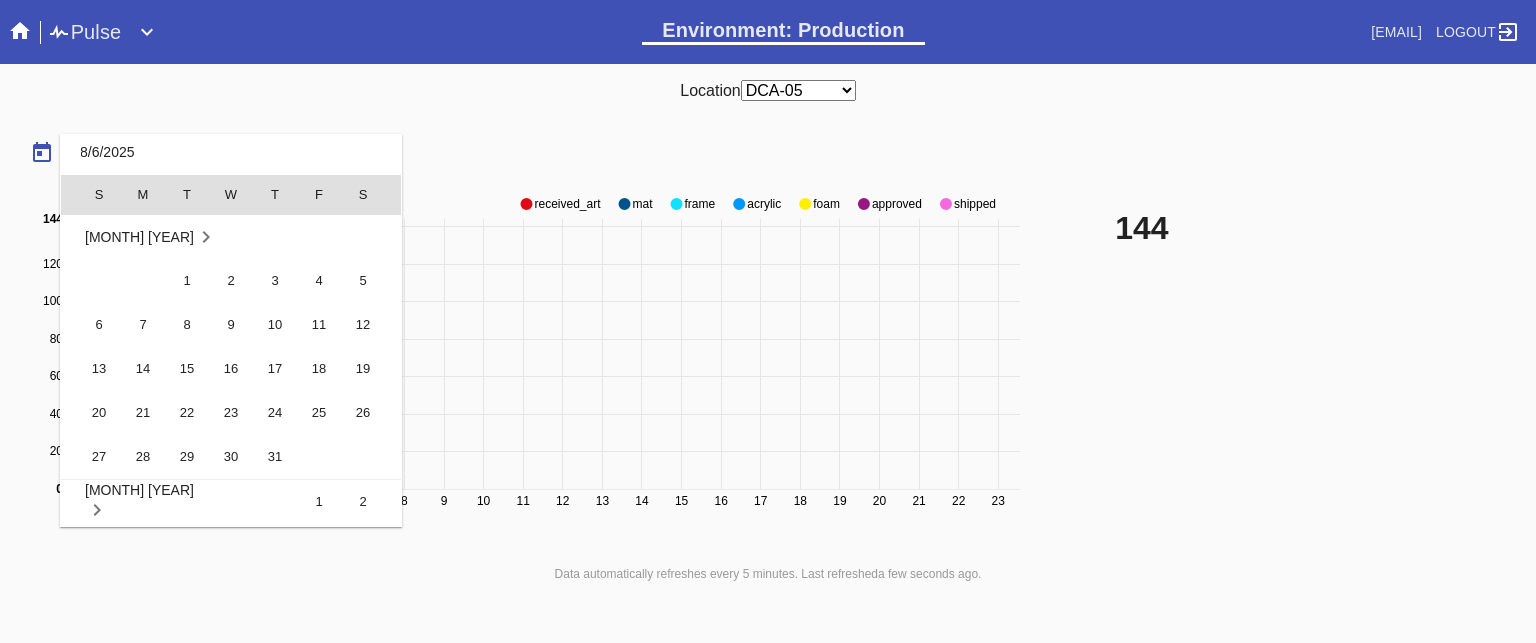scroll, scrollTop: 462686, scrollLeft: 0, axis: vertical 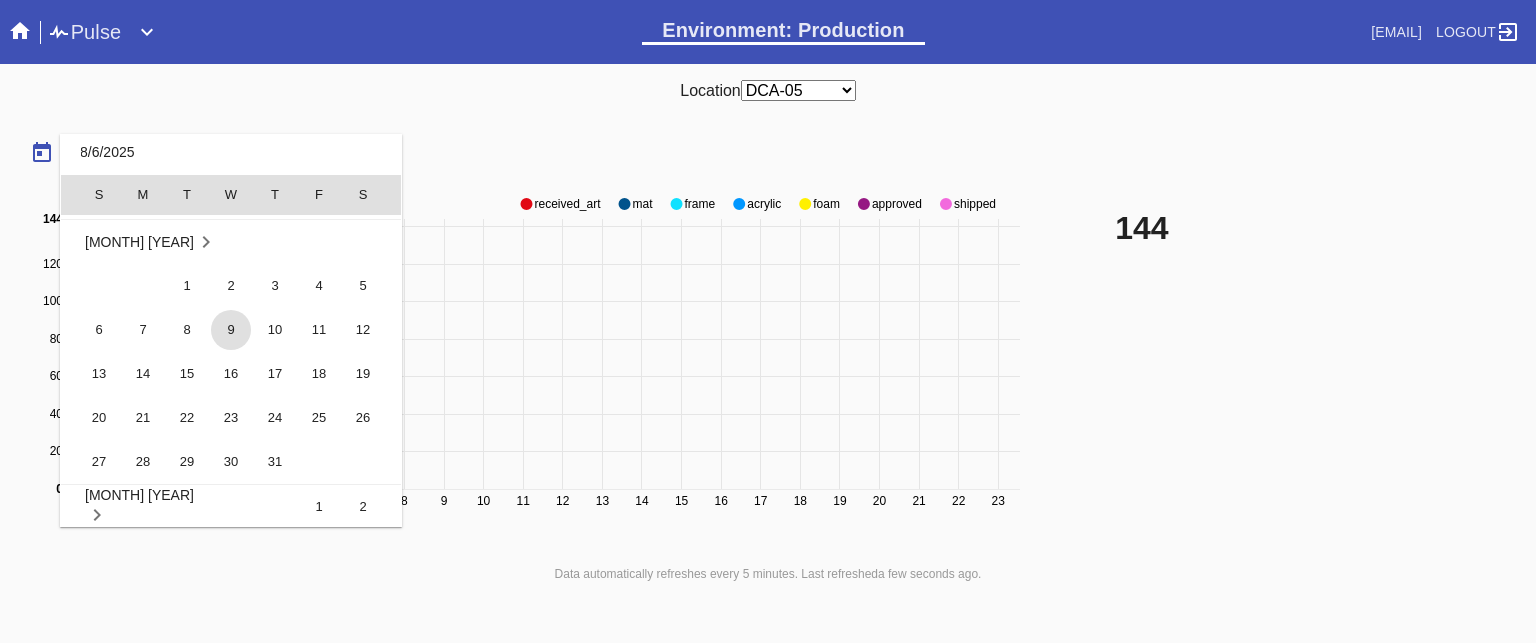 click on "9" at bounding box center (231, 330) 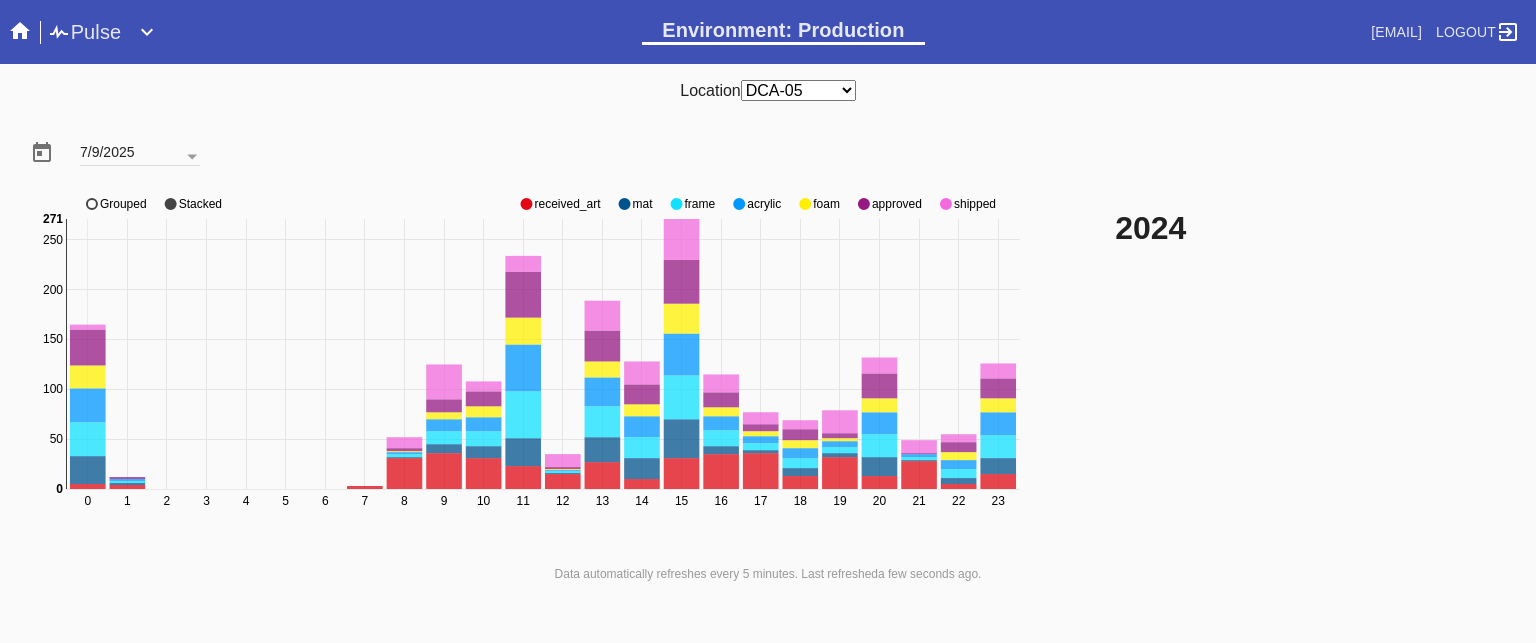 click on "received_art" 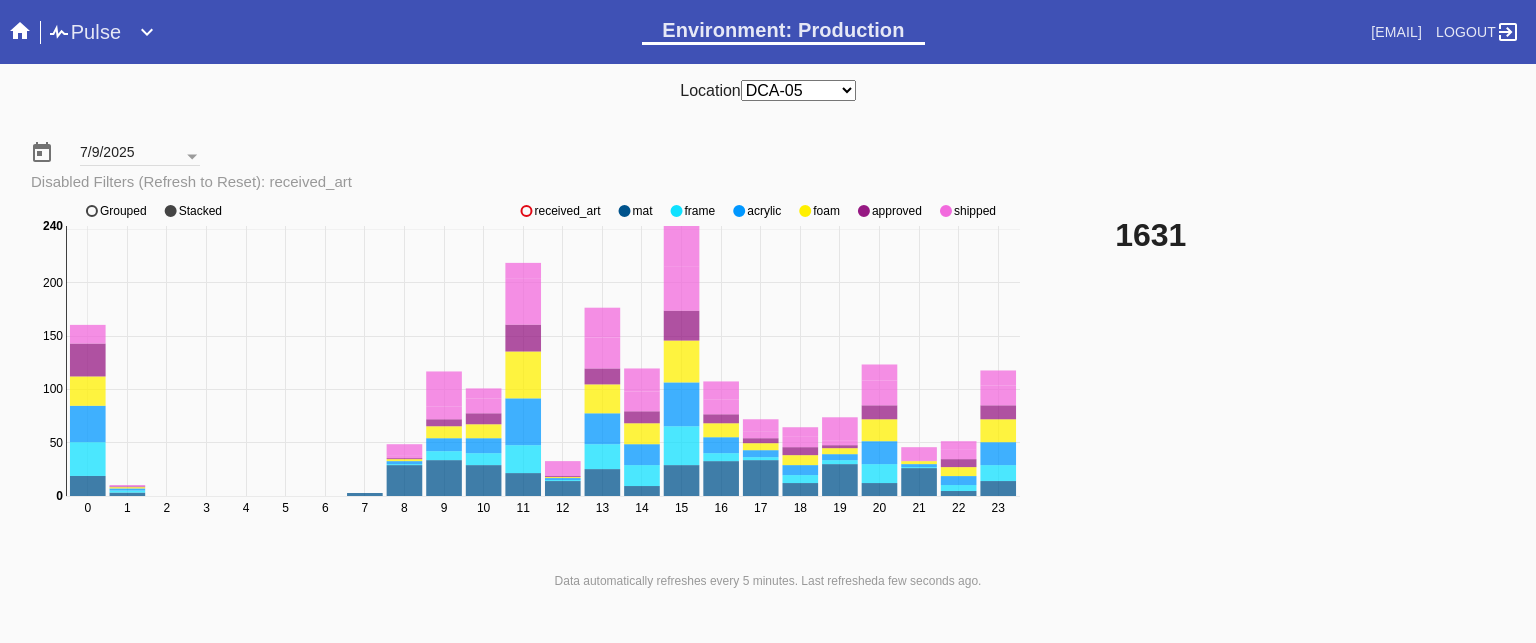 click on "0 1 2 3 4 5 6 7 8 9 10 11 12 13 14 15 16 17 18 19 20 21 22 23 0 50 100 150 200 250 0 240 received_art mat frame acrylic foam approved shipped Grouped Stacked" 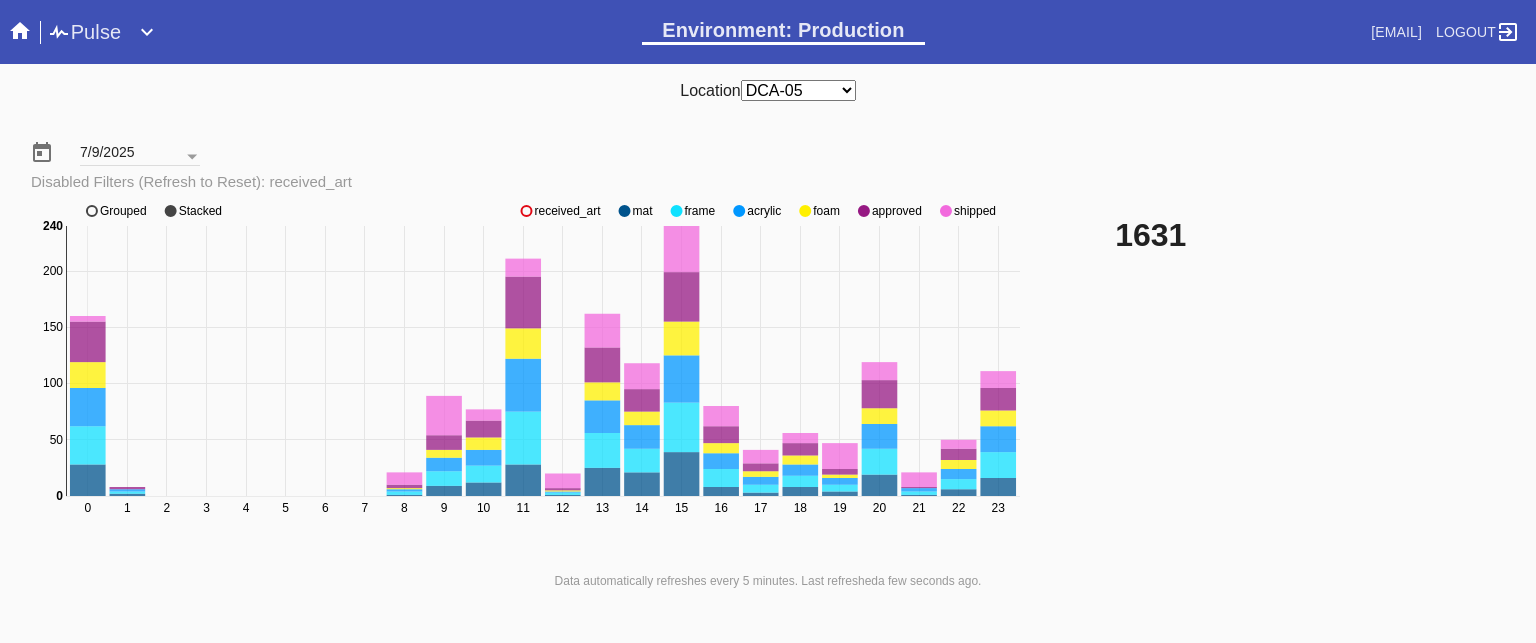 click on "received_art" 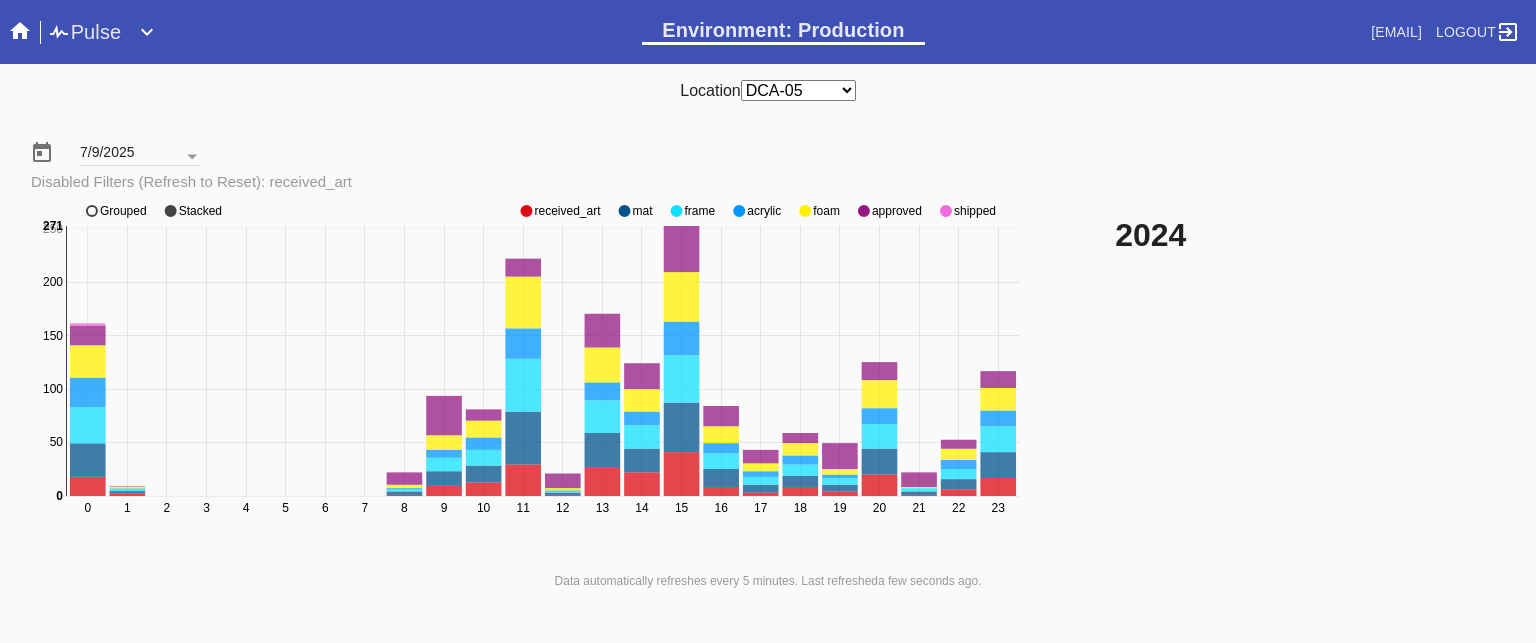 click on "received_art" 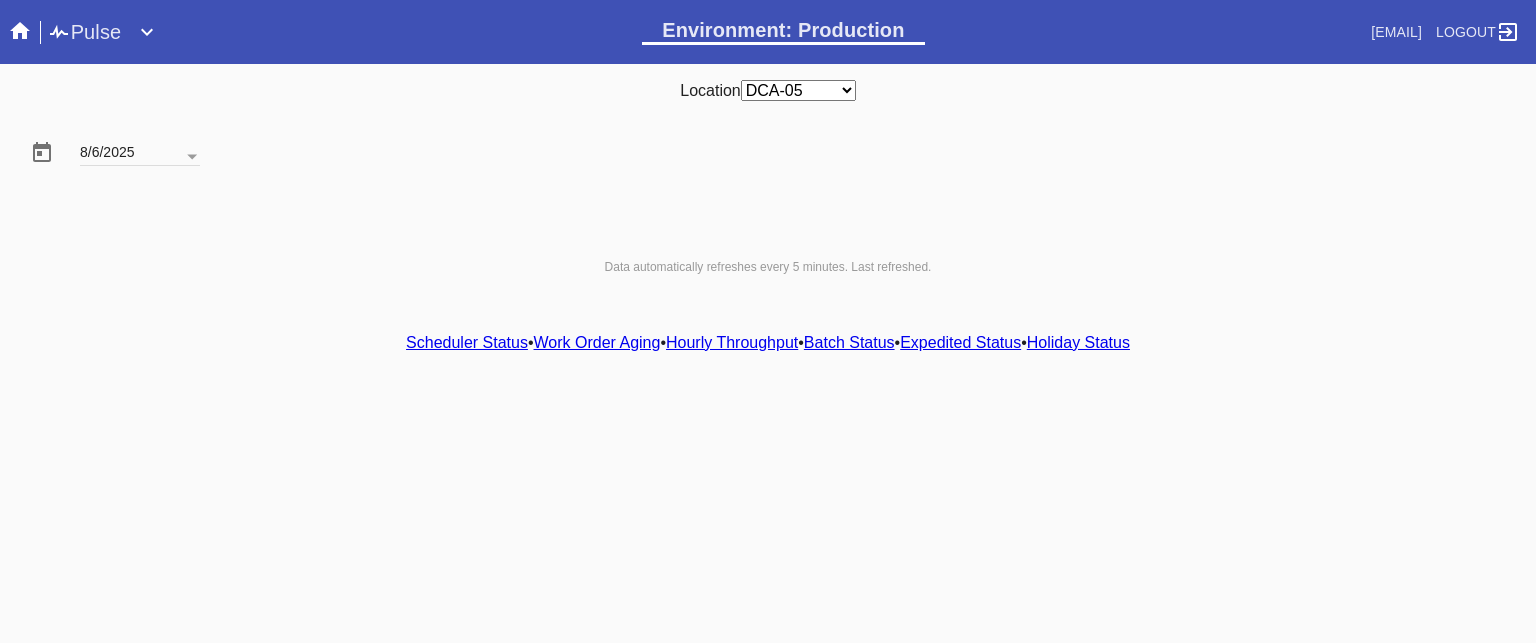 scroll, scrollTop: 0, scrollLeft: 0, axis: both 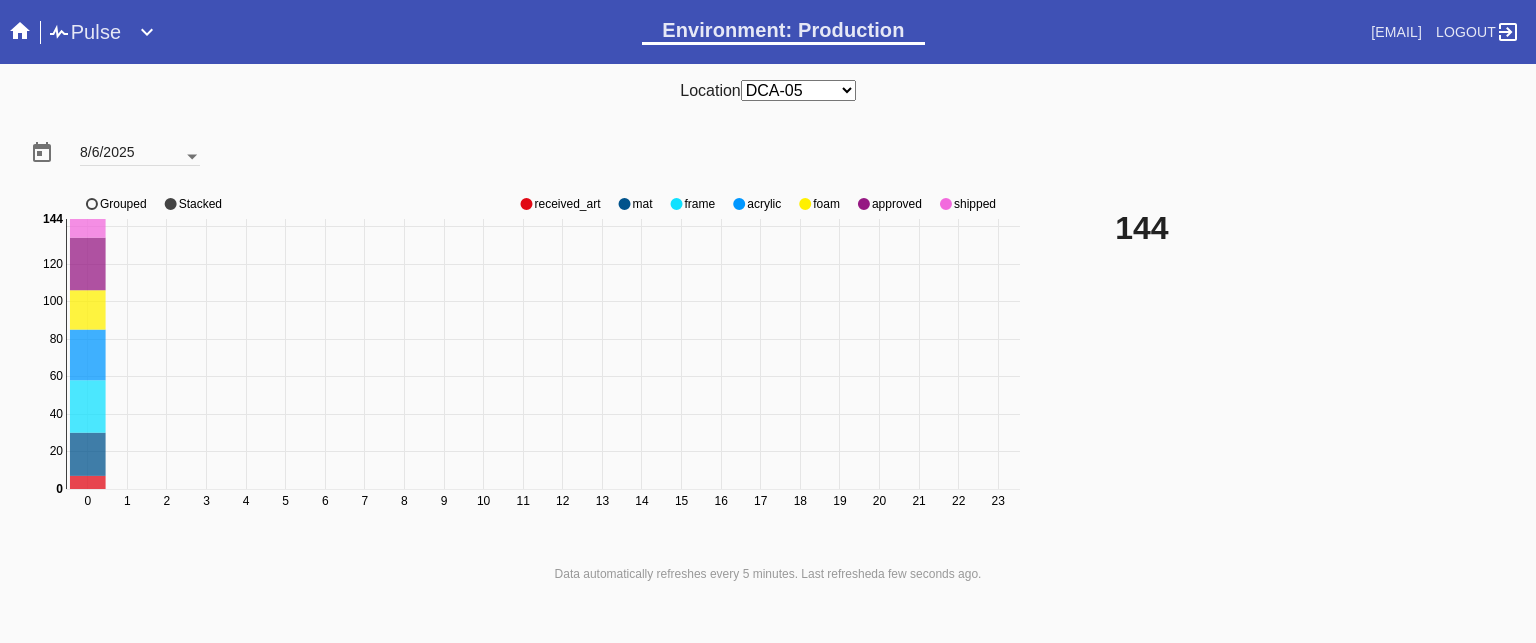 click at bounding box center (192, 157) 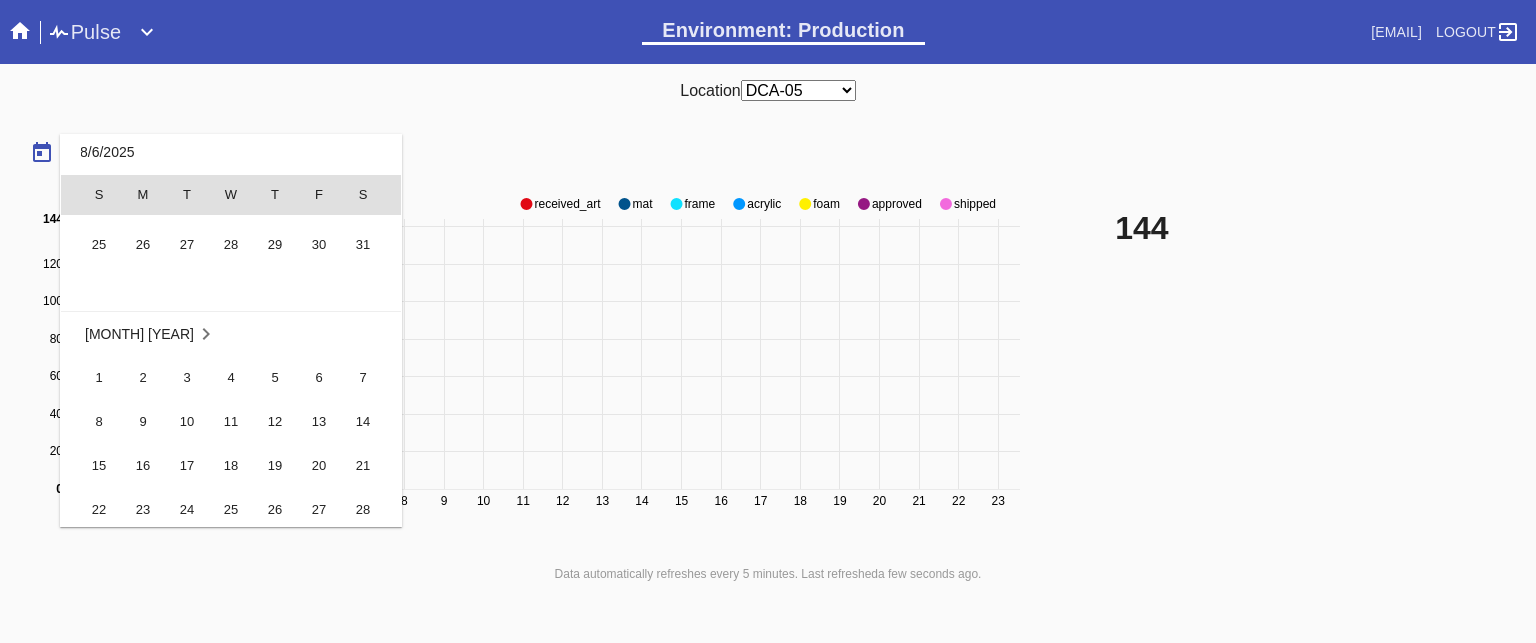 scroll, scrollTop: 462196, scrollLeft: 0, axis: vertical 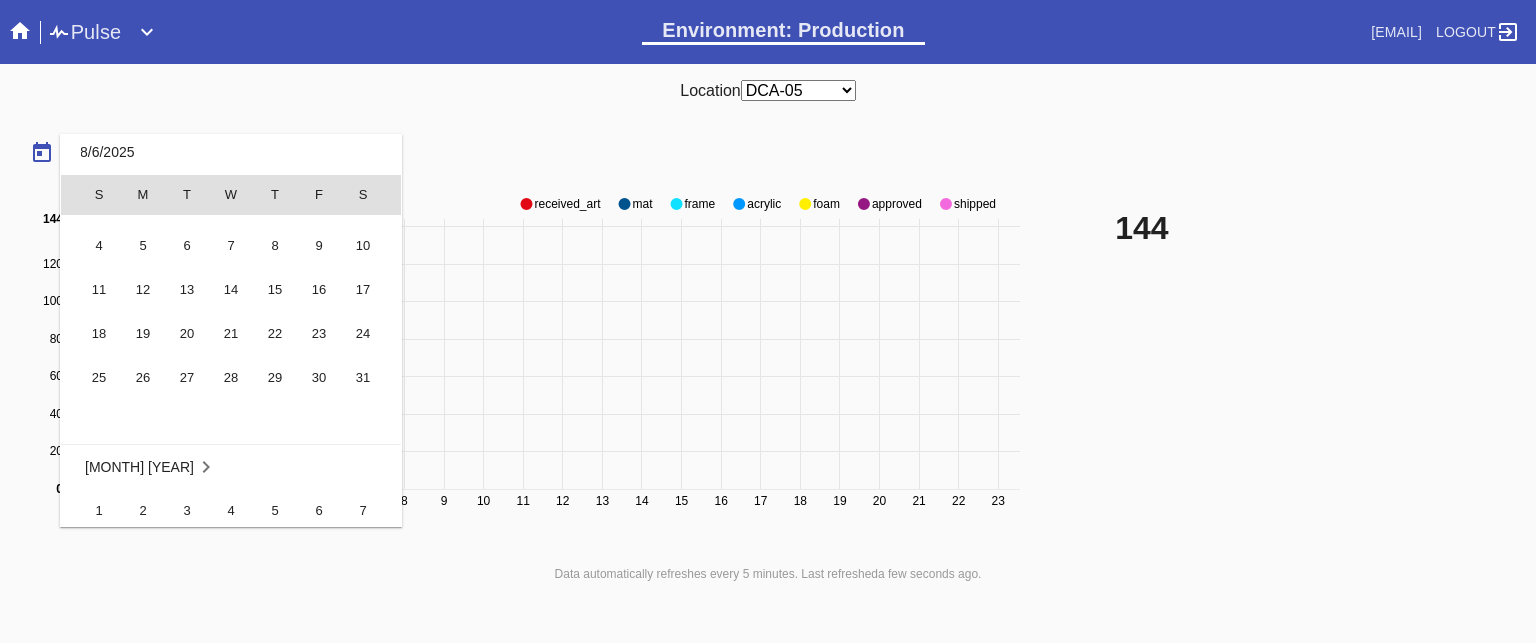 click on "14" at bounding box center [231, 290] 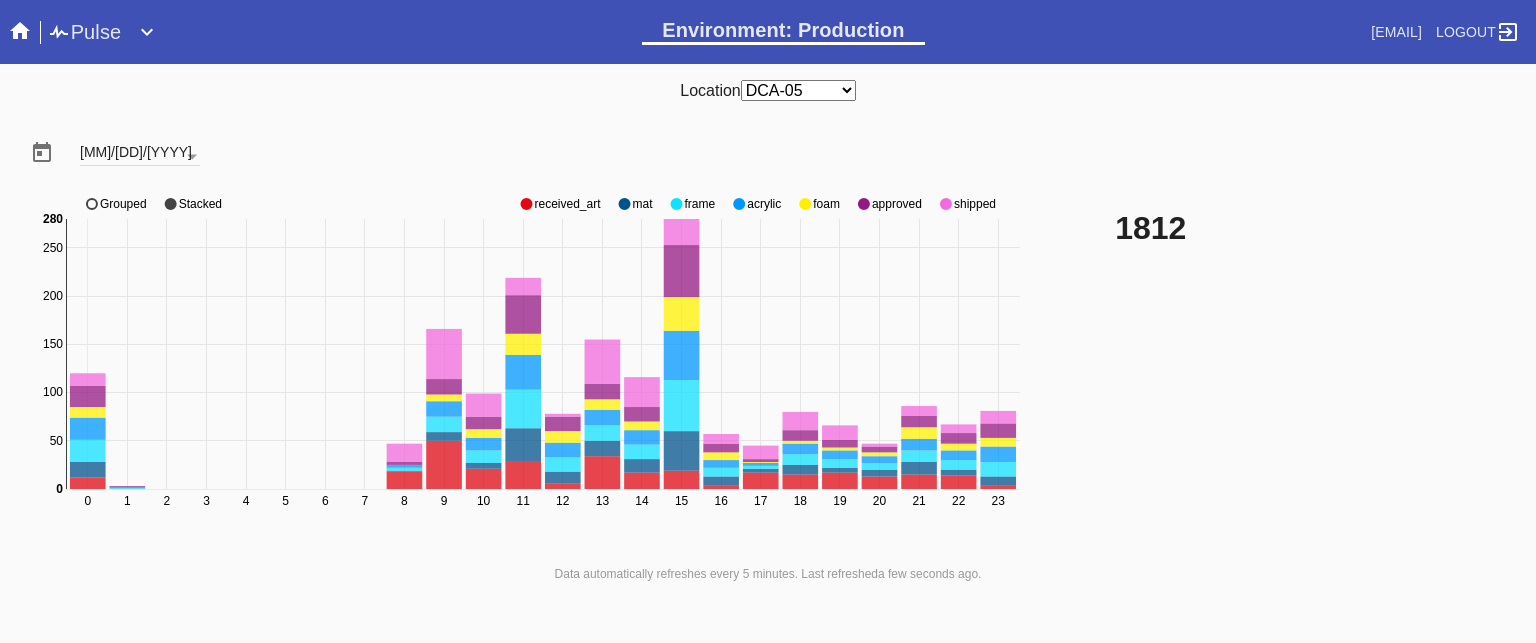 click on "received_art" 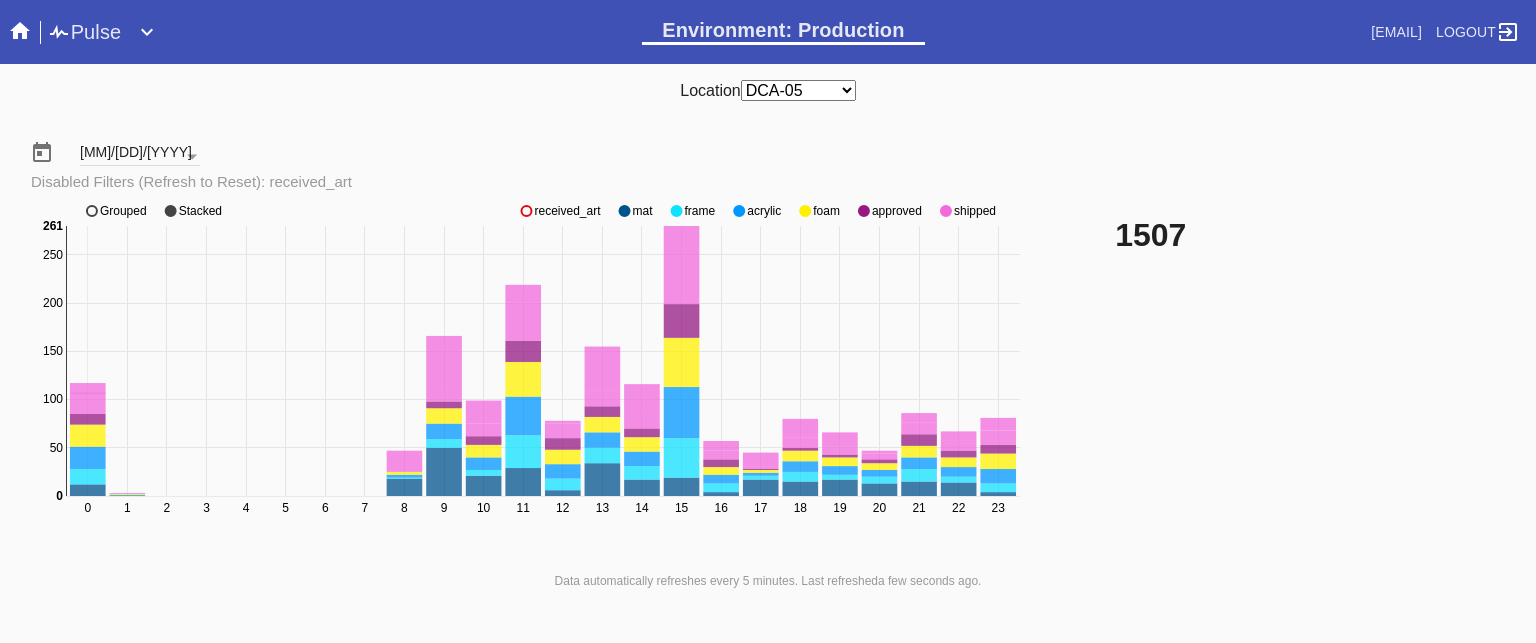click on "received_art" 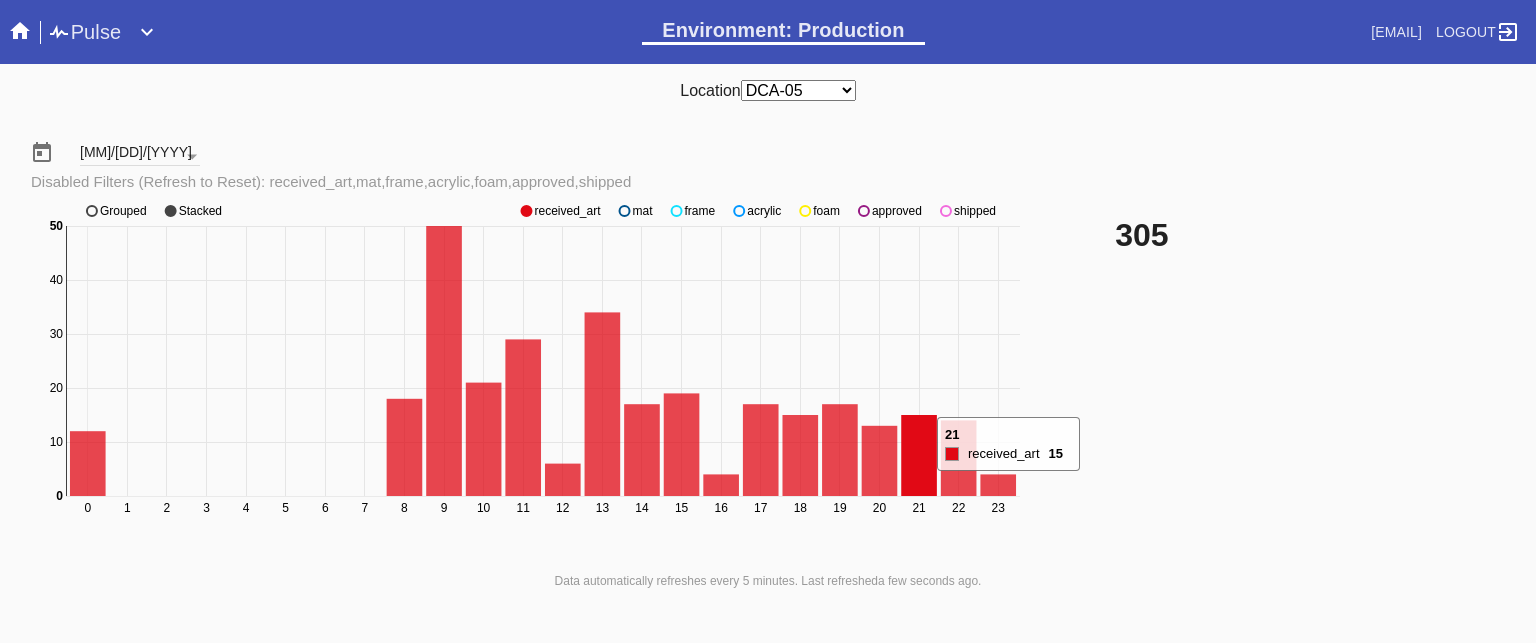 click 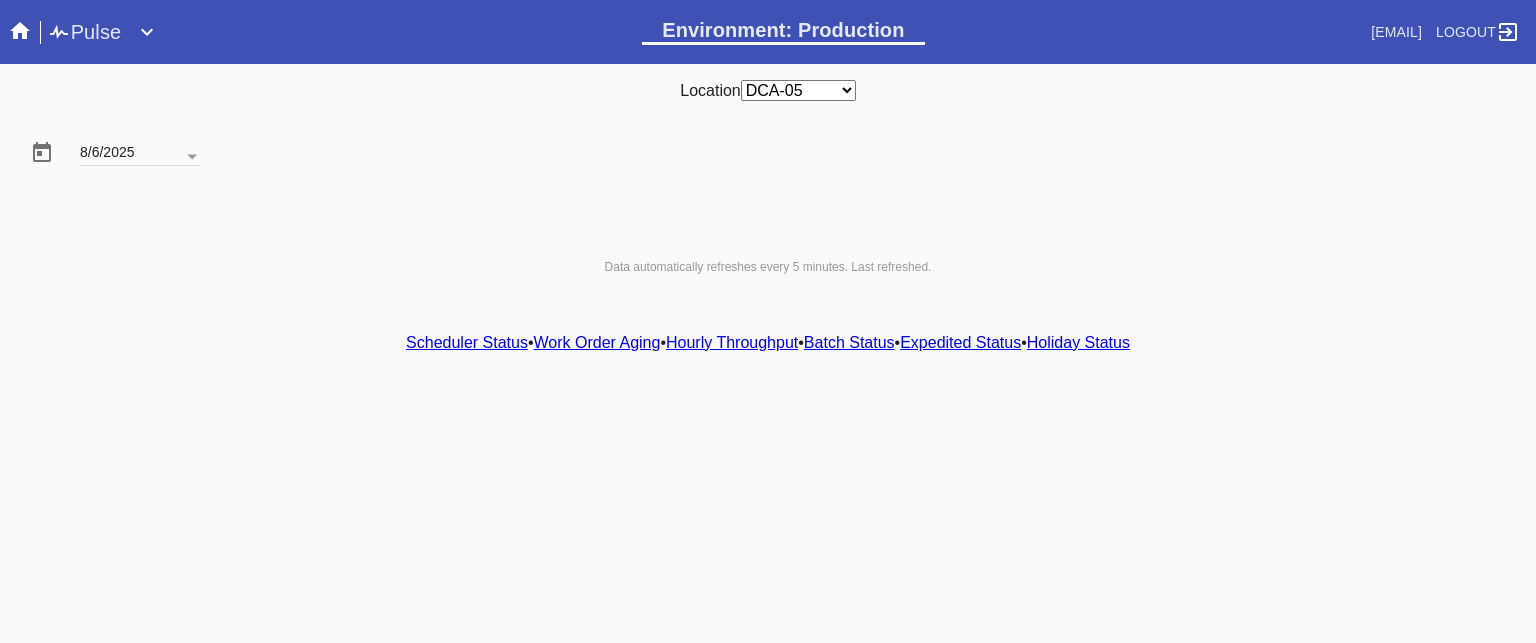 scroll, scrollTop: 0, scrollLeft: 0, axis: both 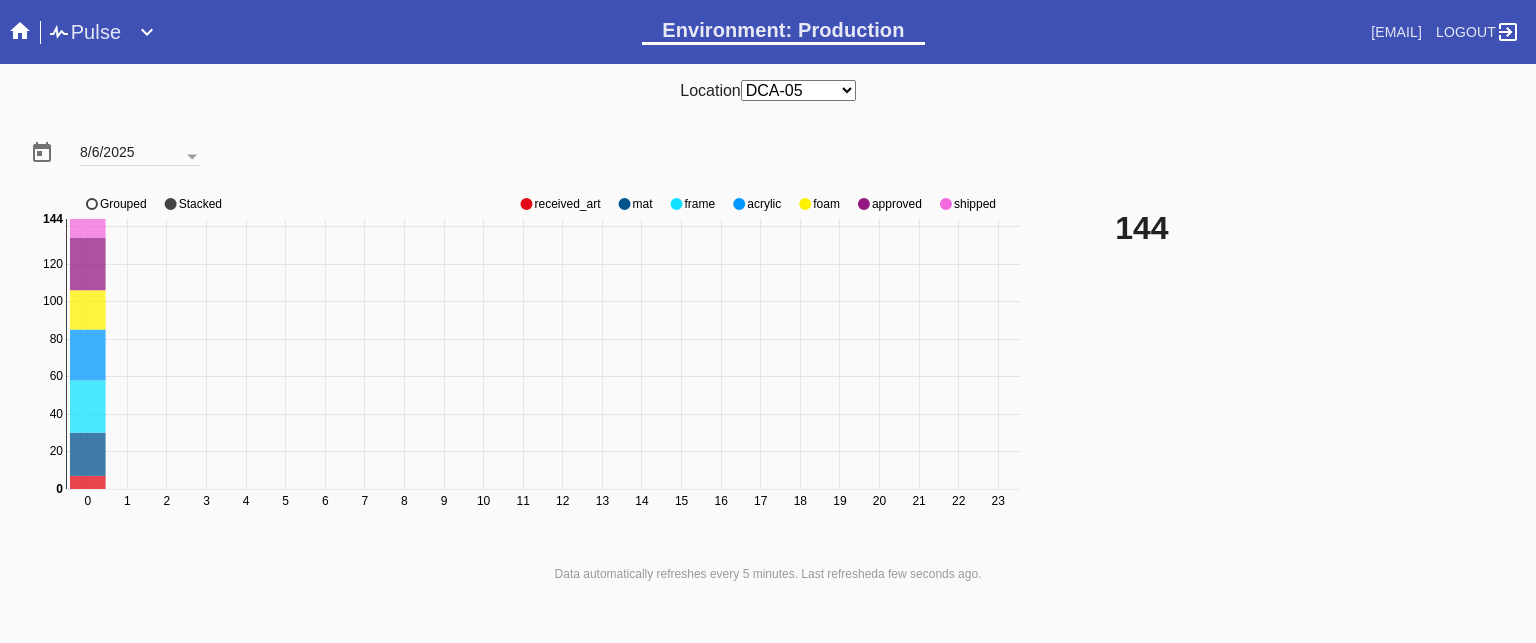 click on "approved" 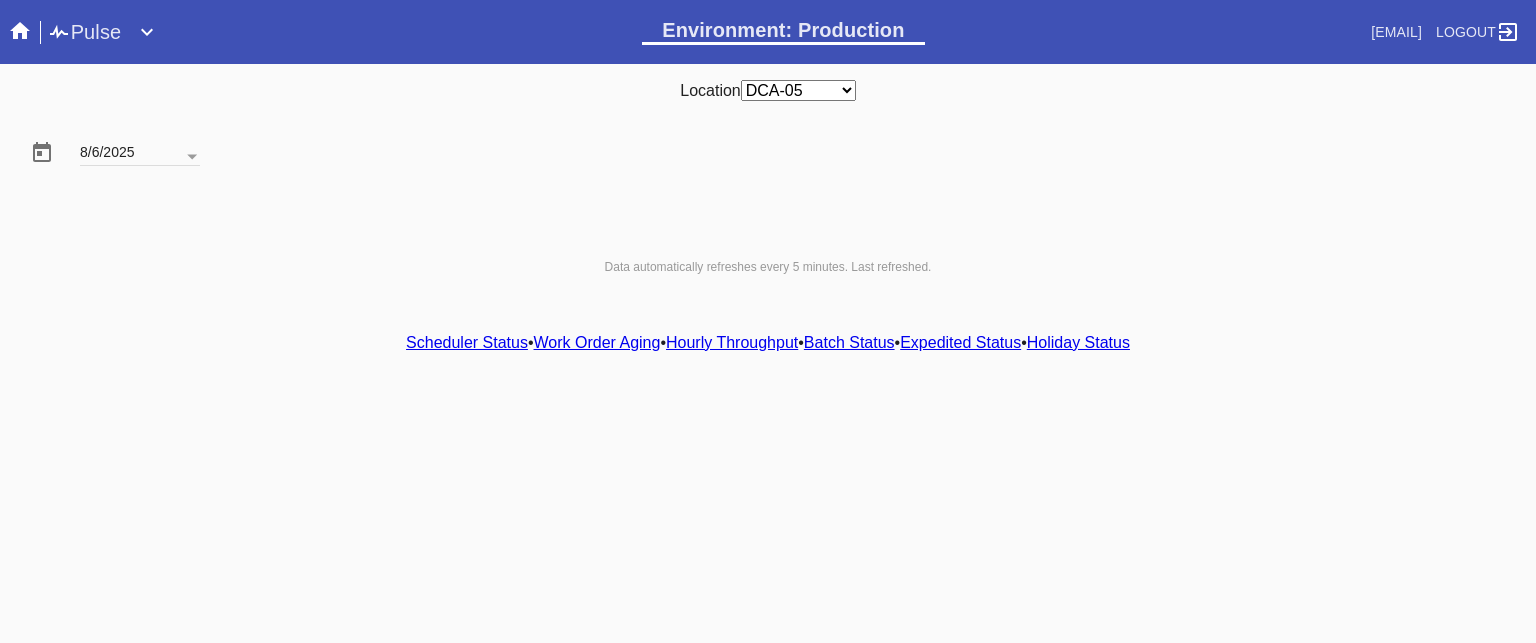 scroll, scrollTop: 0, scrollLeft: 0, axis: both 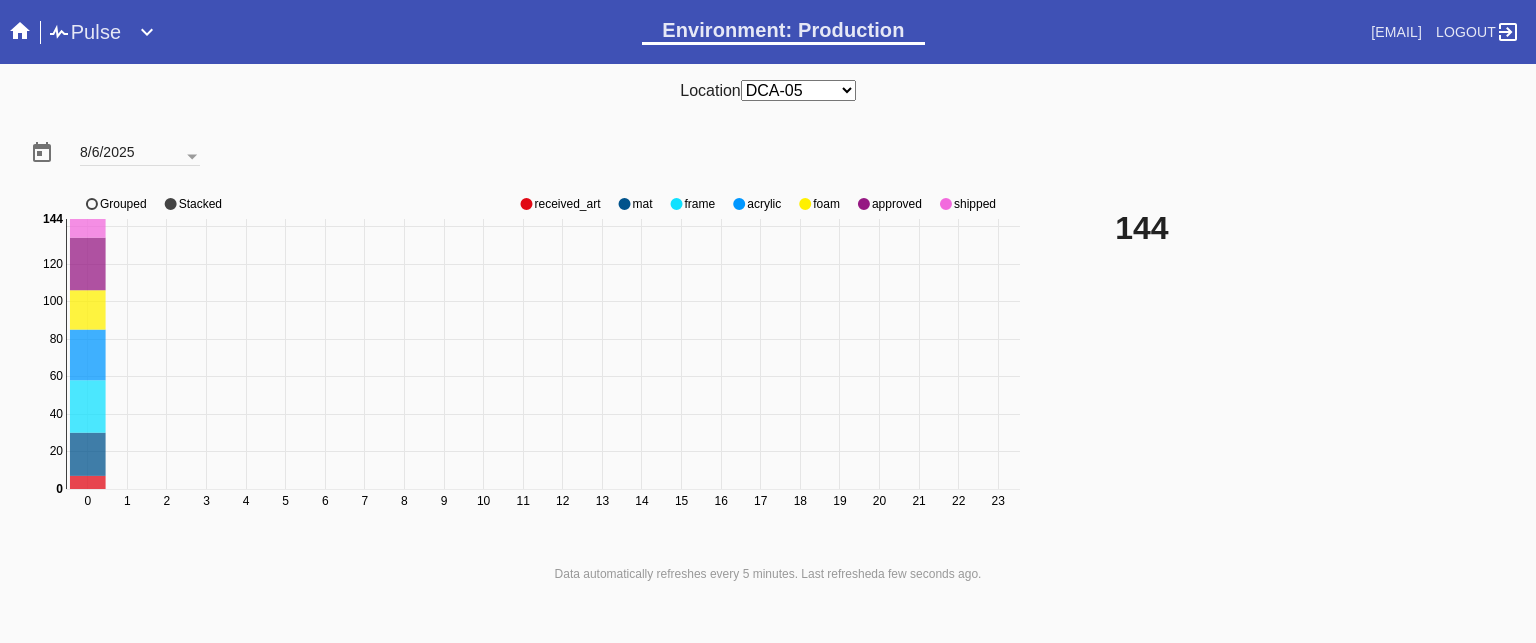 click on "shipped" 